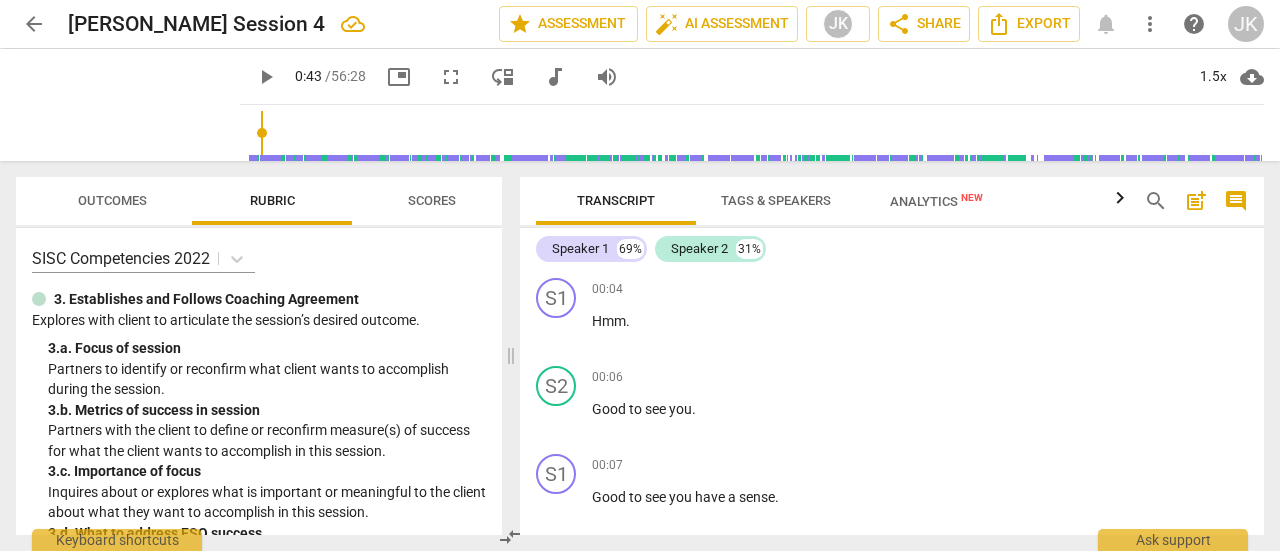 scroll, scrollTop: 0, scrollLeft: 0, axis: both 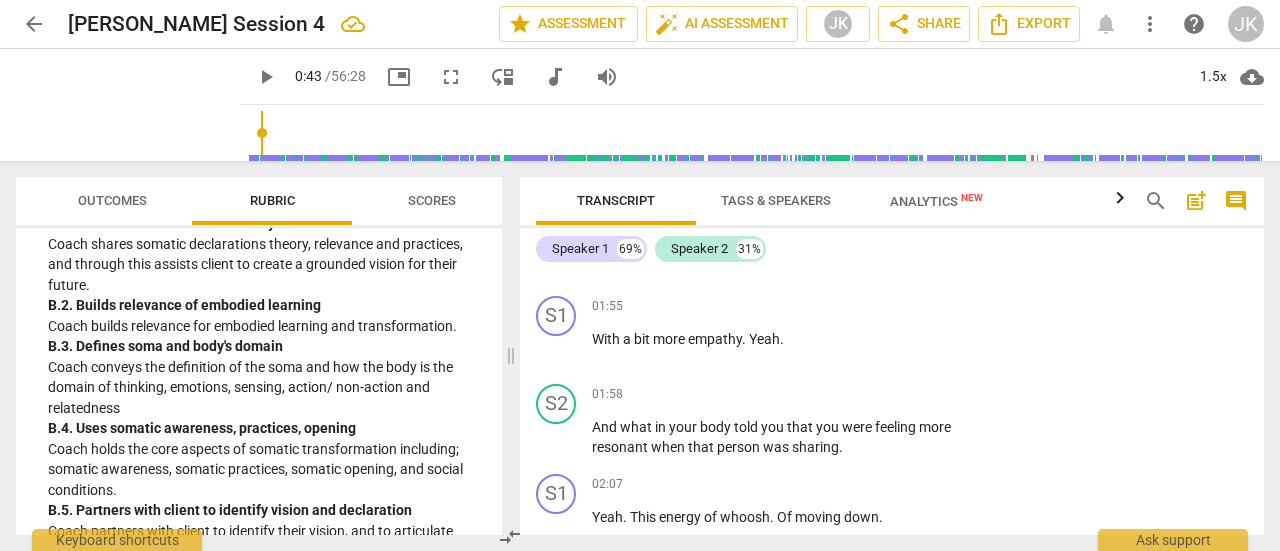 click on "Add competency" at bounding box center [910, 395] 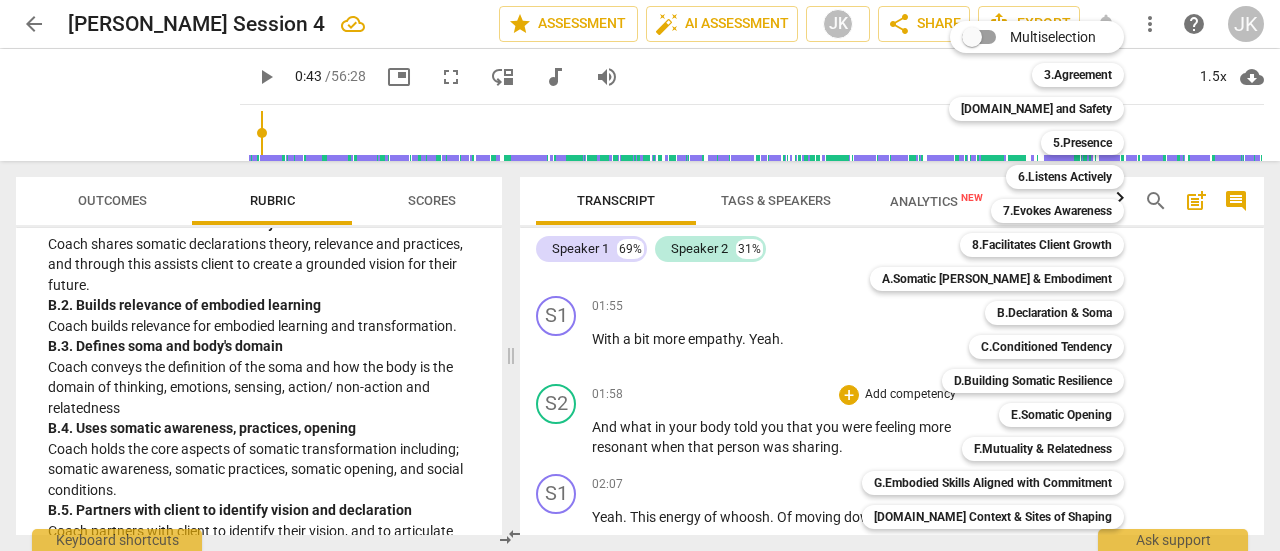 click on "B.Declaration & Soma" at bounding box center (1054, 313) 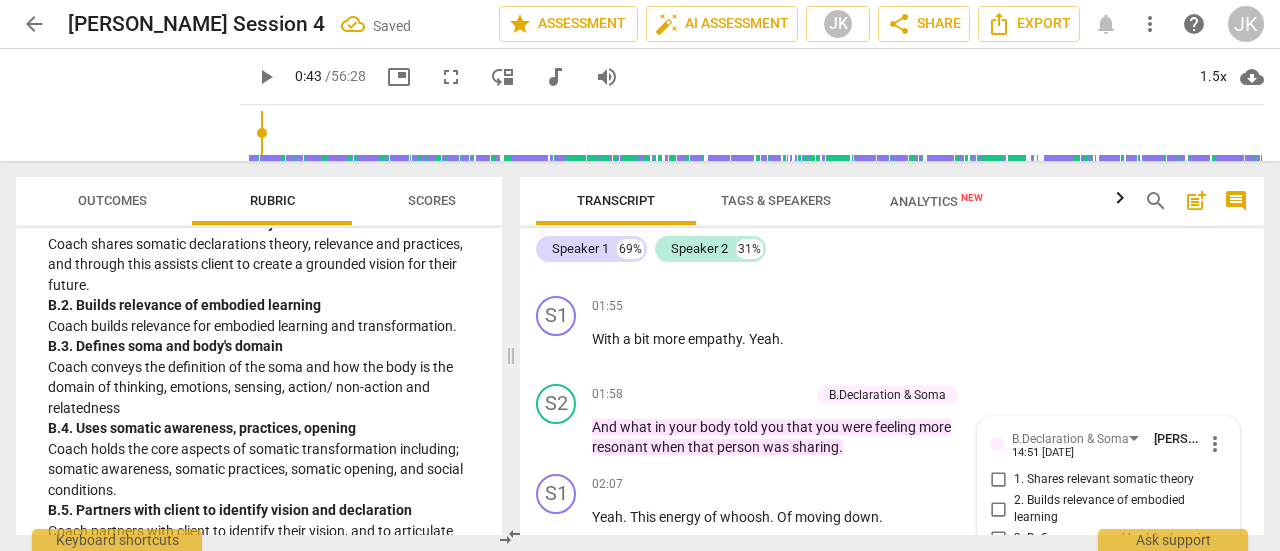 scroll, scrollTop: 1272, scrollLeft: 0, axis: vertical 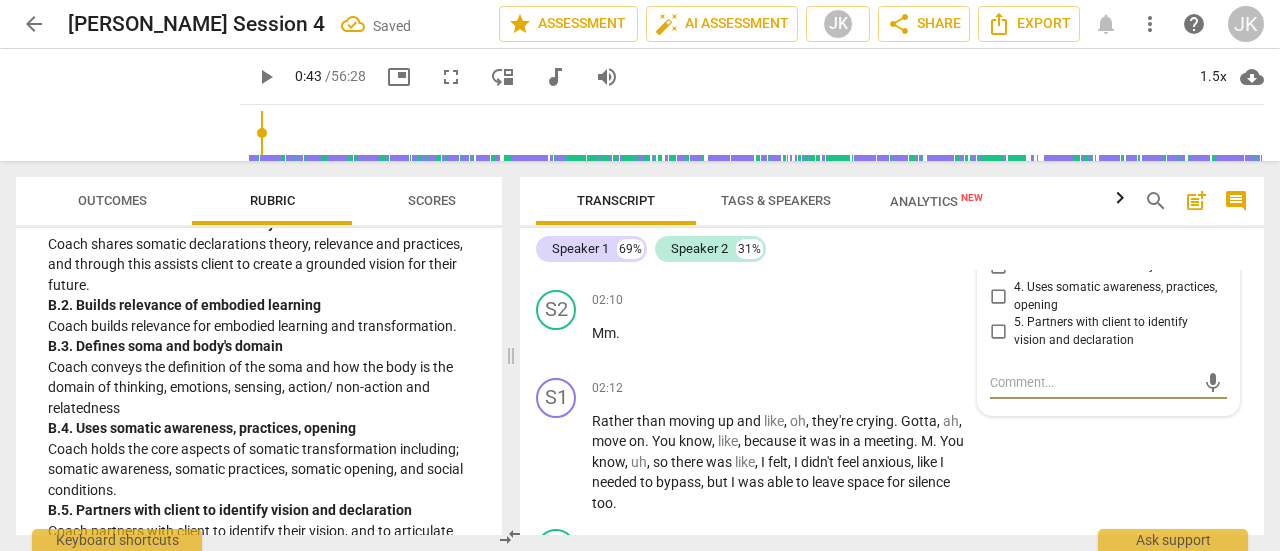 click on "4. Uses somatic awareness, practices, opening" at bounding box center [998, 297] 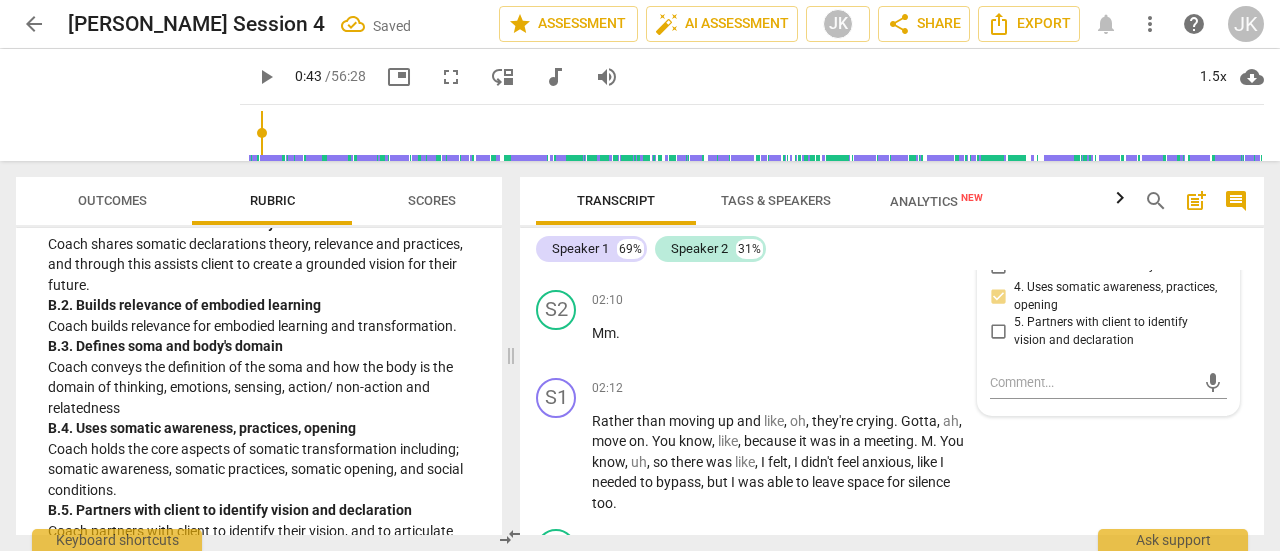 click on "S1 play_arrow pause 02:12 + Add competency keyboard_arrow_right Rather   than   moving   up   and   like ,   oh ,   they're   crying .   [PERSON_NAME] ,   move   on .   You   know ,   like ,   because   it   was   in   a   meeting .   M .   You   know ,   uh ,   so   there   was   like ,   I   felt ,   I   didn't   feel   anxious ,   like   I   needed   to   bypass ,   but   I   was   able   to   leave   space   for   silence   too ." at bounding box center (892, 446) 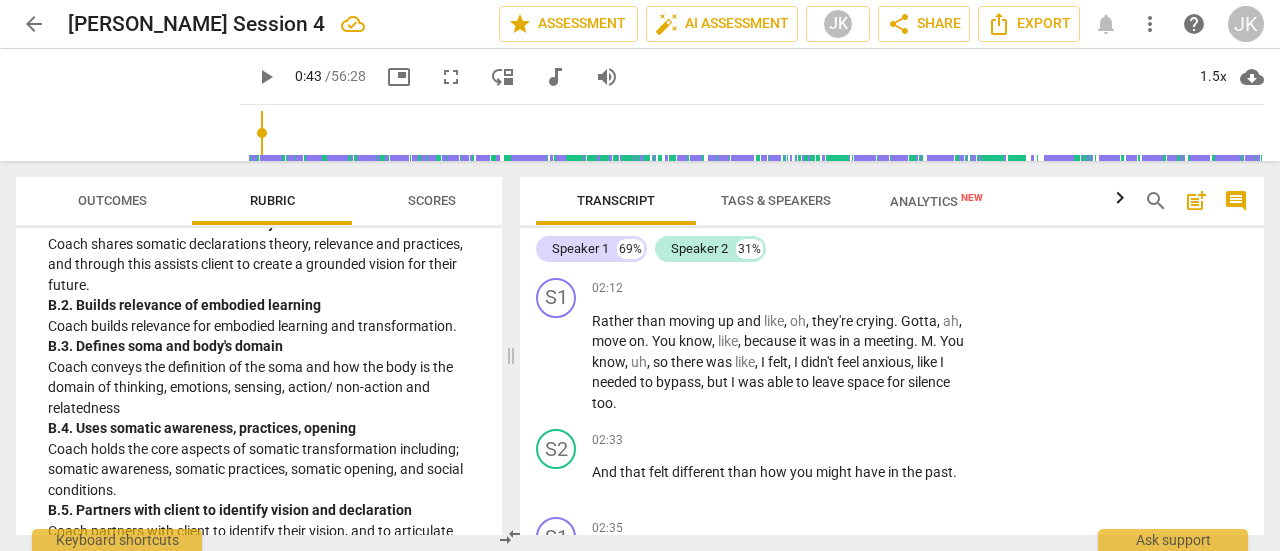 scroll, scrollTop: 1472, scrollLeft: 0, axis: vertical 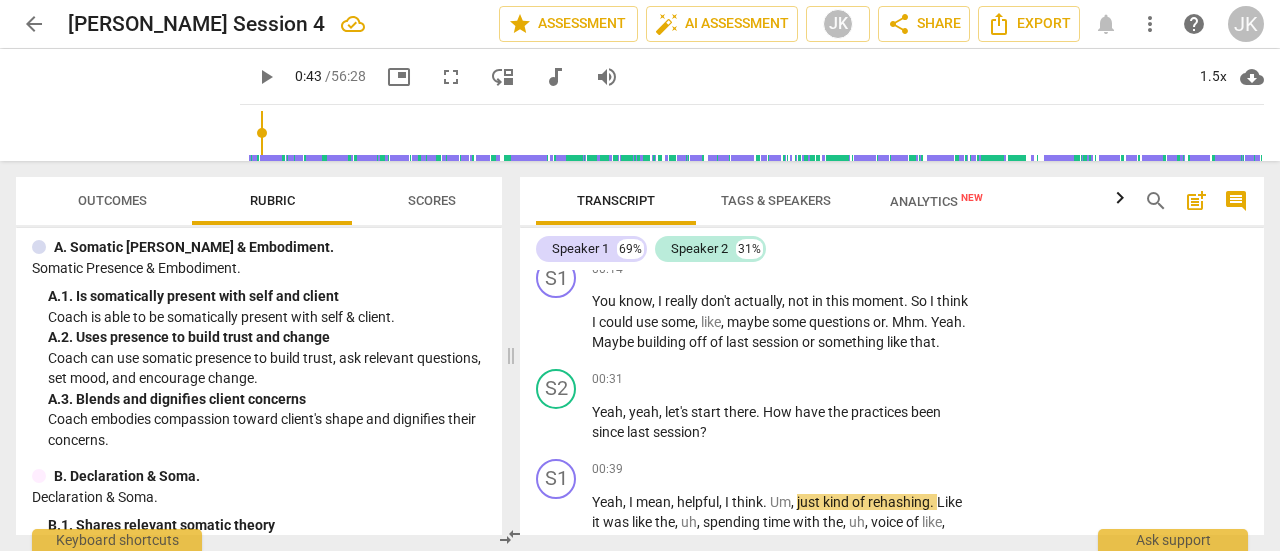 click on "arrow_back" at bounding box center (34, 24) 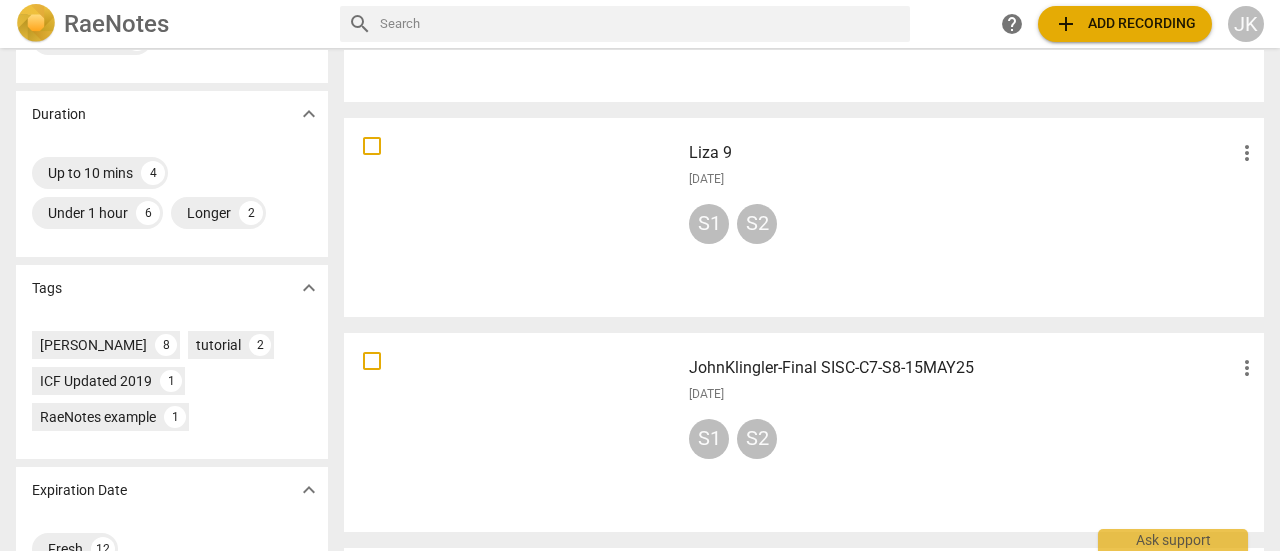 scroll, scrollTop: 500, scrollLeft: 0, axis: vertical 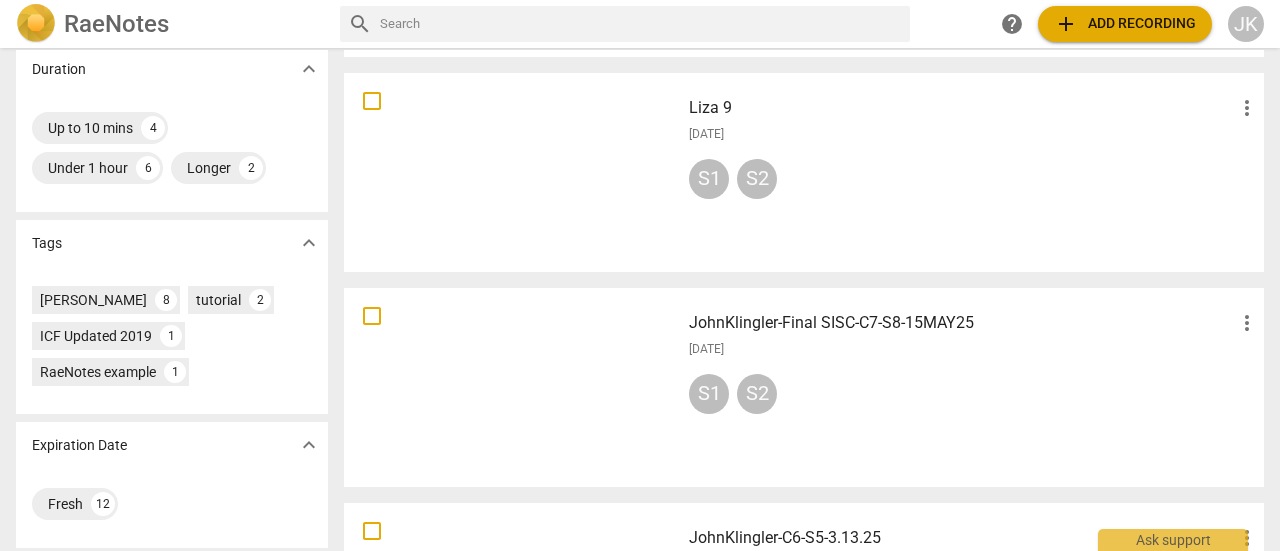 click at bounding box center [512, 172] 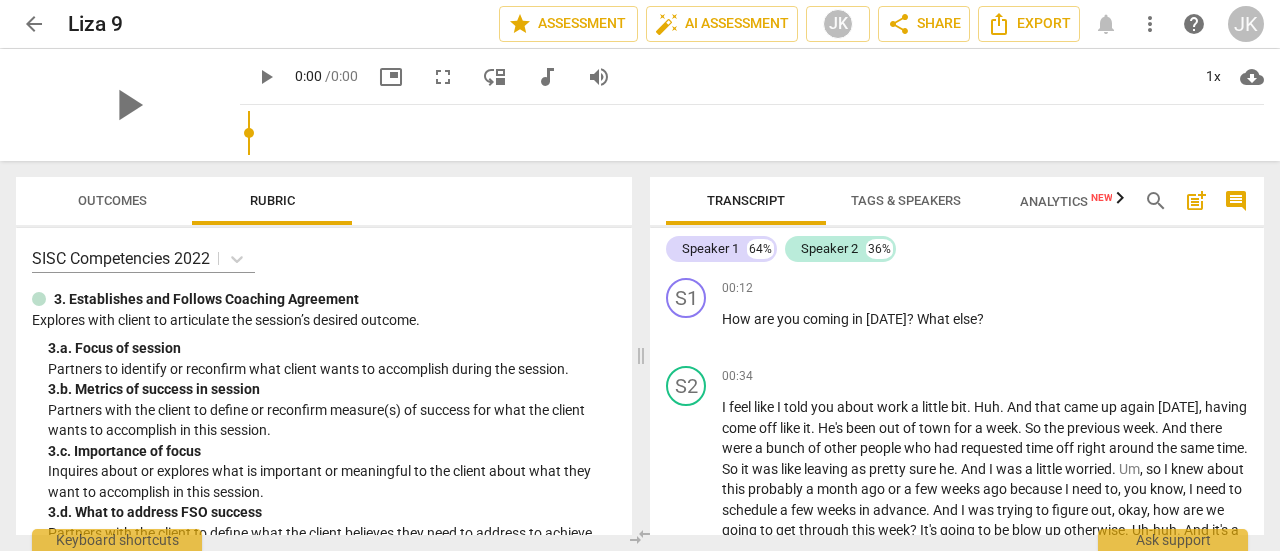 click at bounding box center (756, 133) 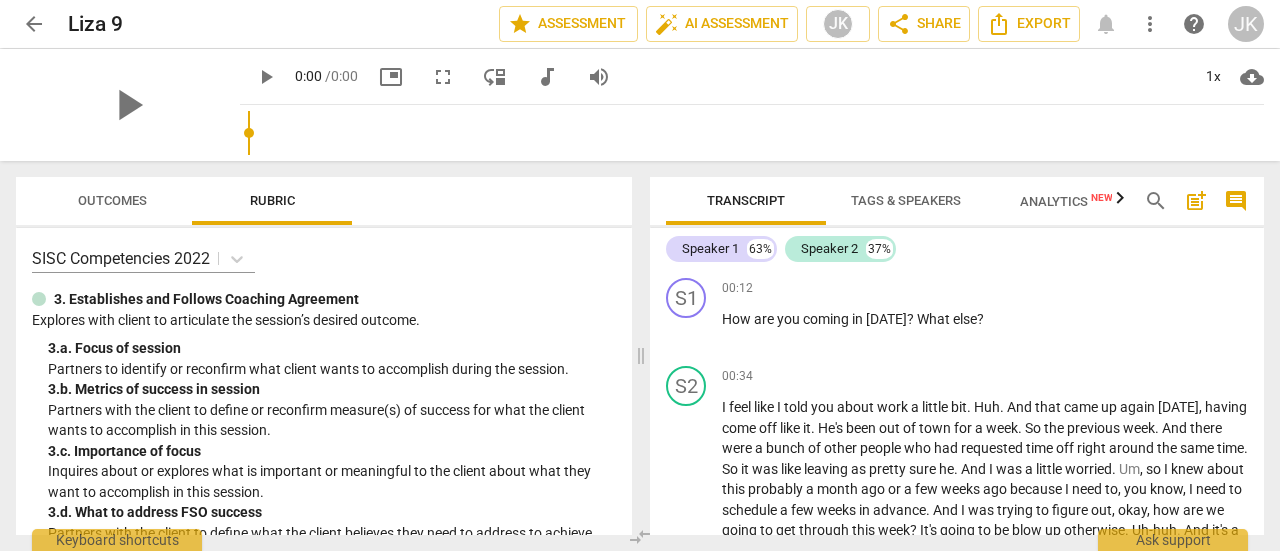 click at bounding box center [756, 133] 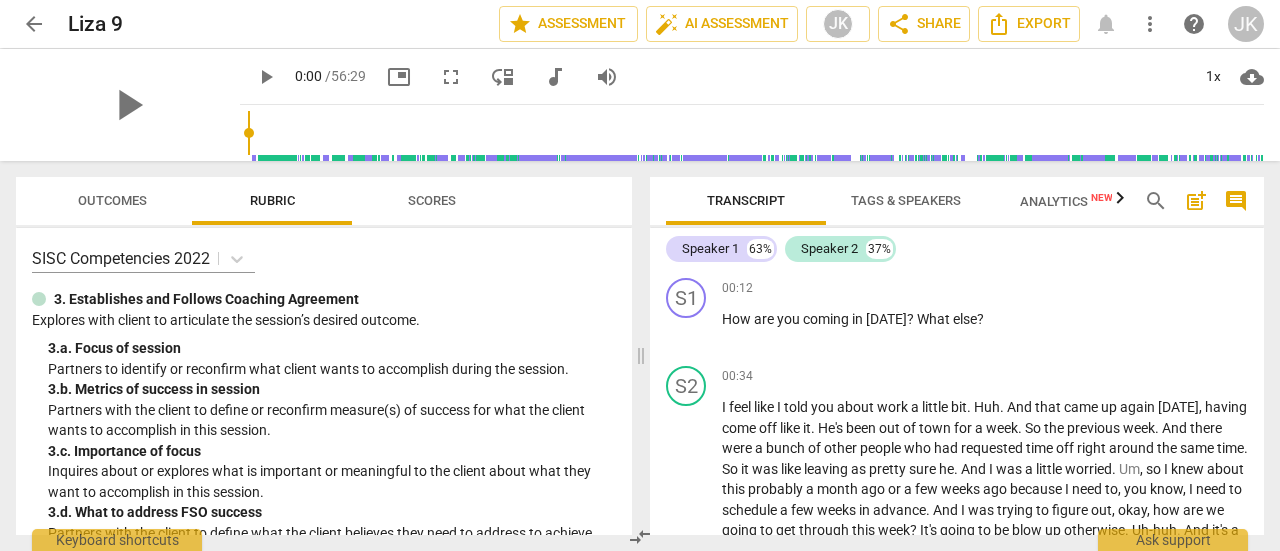 click on "play_arrow" at bounding box center (128, 105) 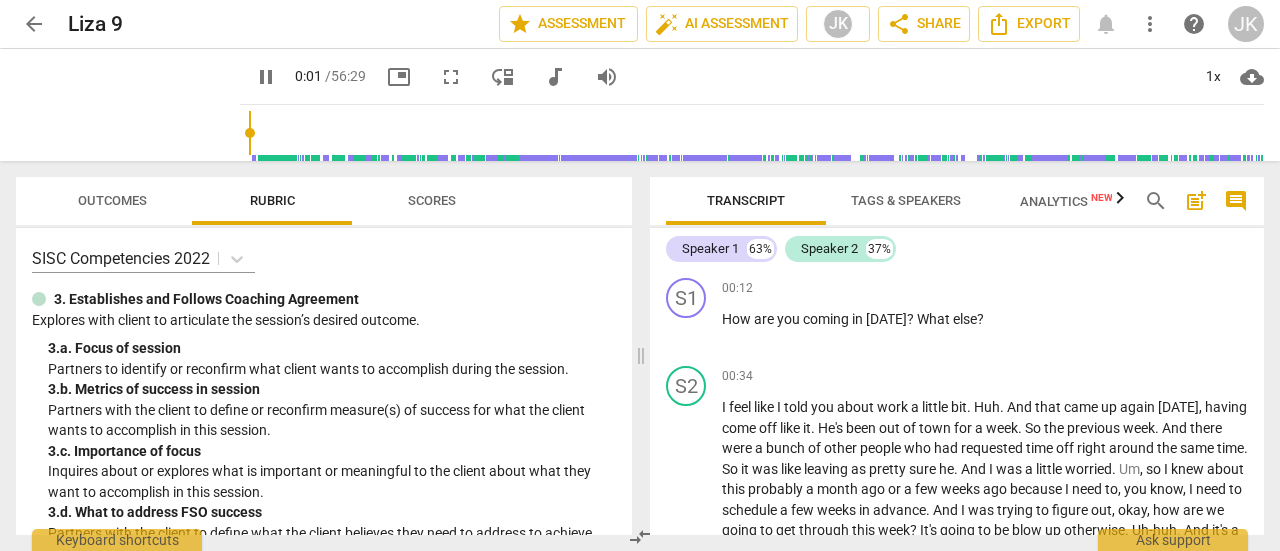 drag, startPoint x: 222, startPoint y: 128, endPoint x: 417, endPoint y: 137, distance: 195.20758 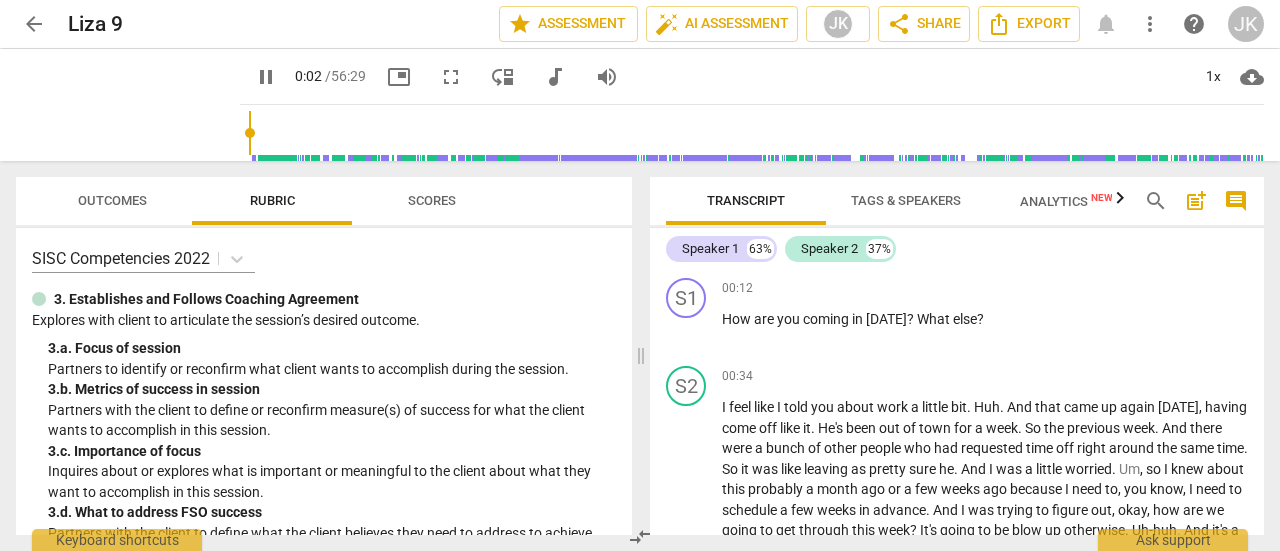click at bounding box center (756, 133) 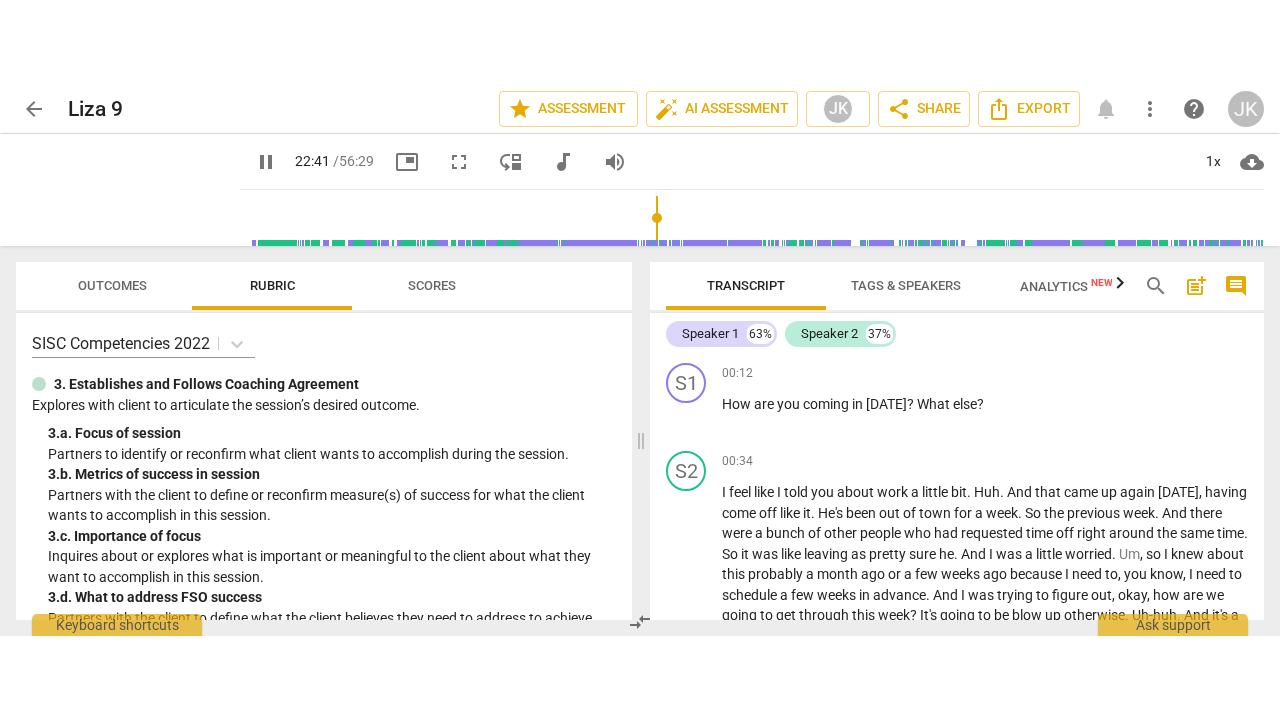 scroll, scrollTop: 9628, scrollLeft: 0, axis: vertical 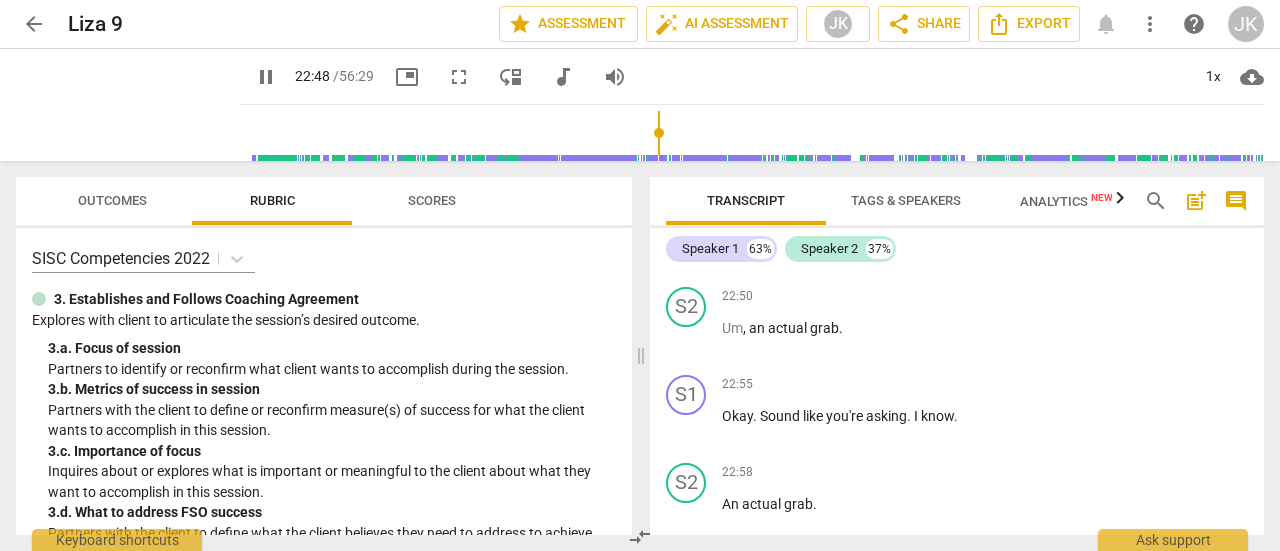 click on "picture_in_picture" at bounding box center [407, 77] 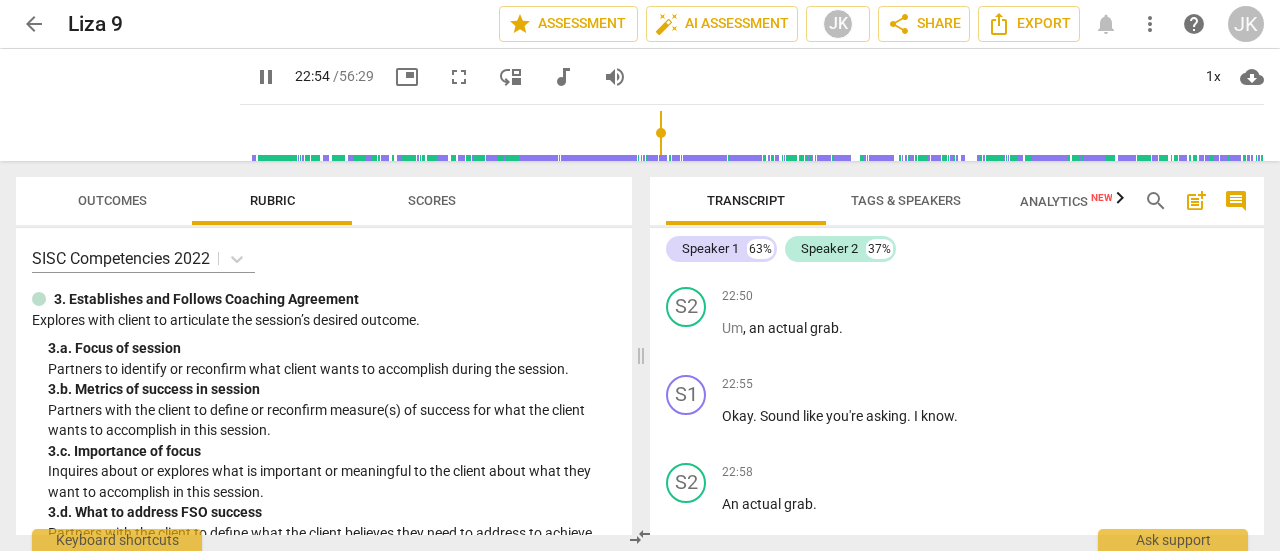 click on "fullscreen" at bounding box center (459, 77) 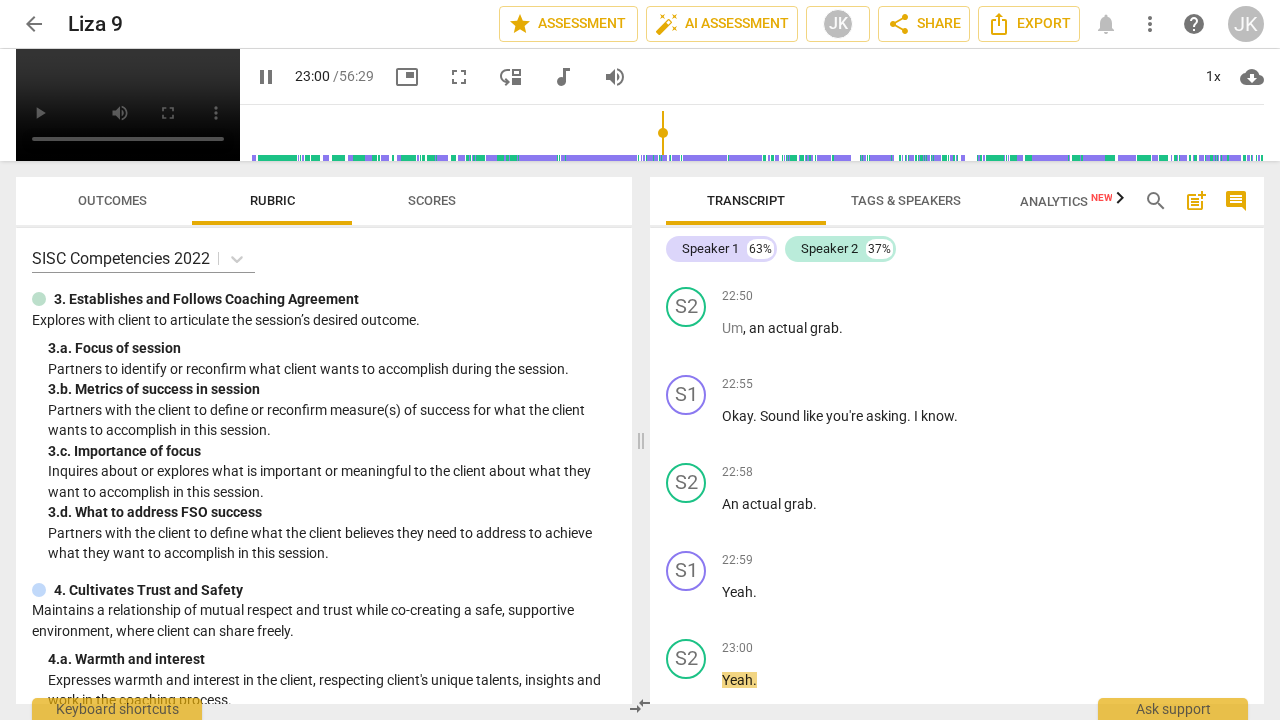 scroll, scrollTop: 10068, scrollLeft: 0, axis: vertical 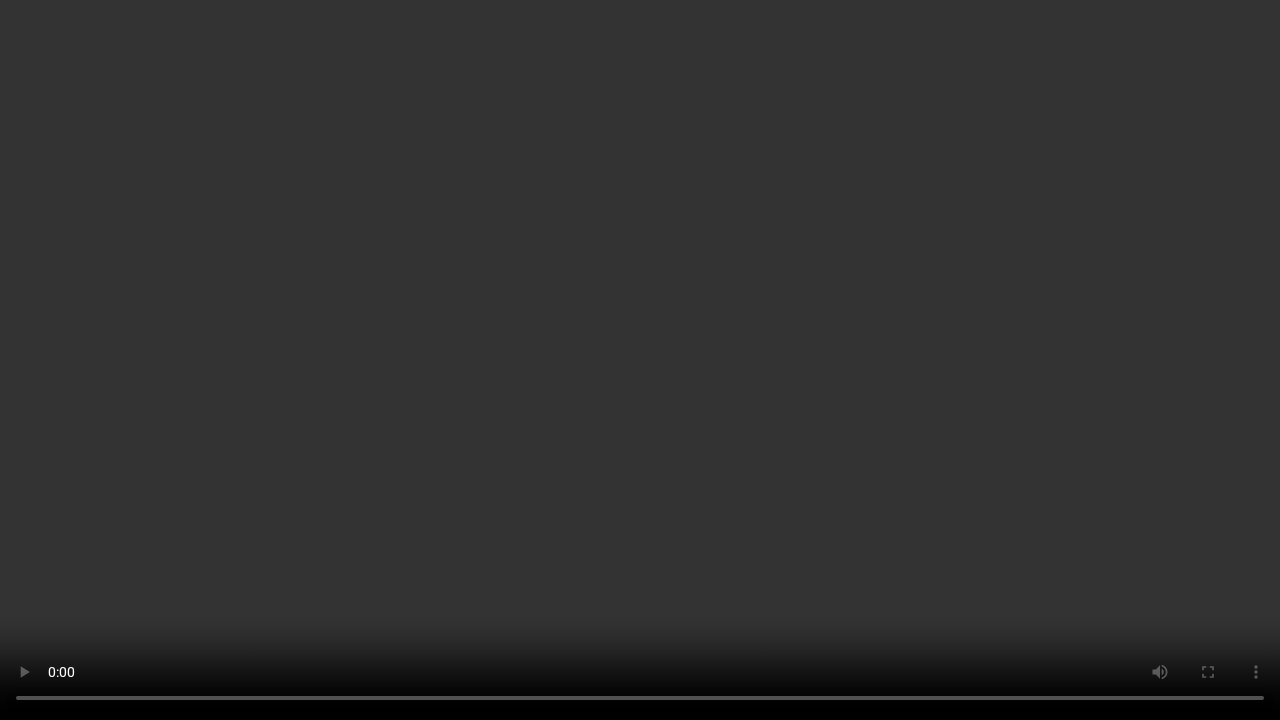 type on "1395" 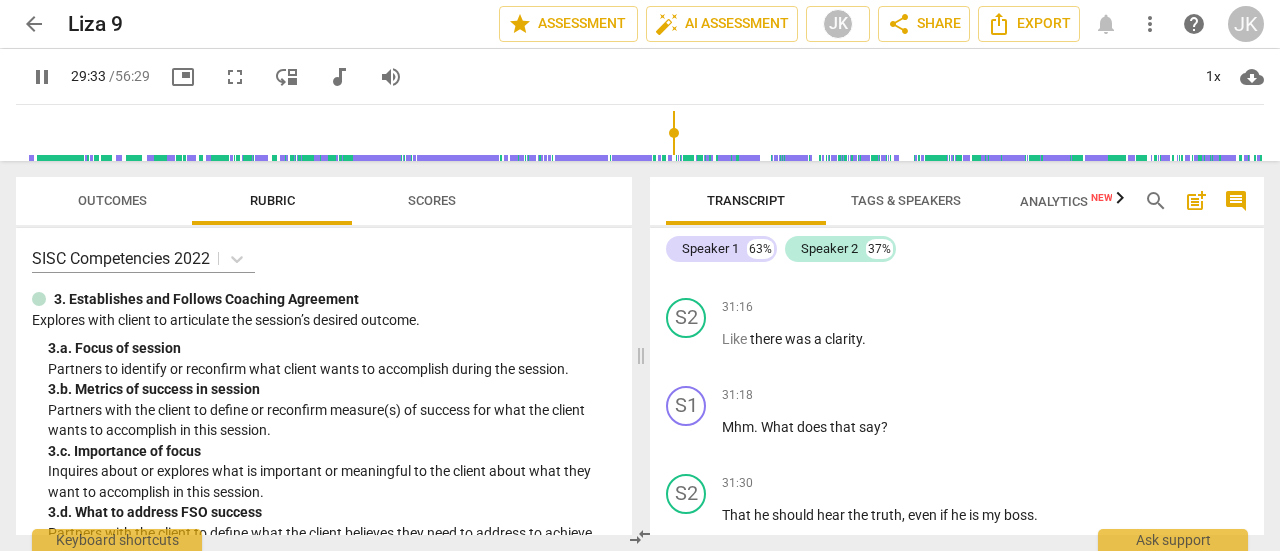 scroll, scrollTop: 13334, scrollLeft: 0, axis: vertical 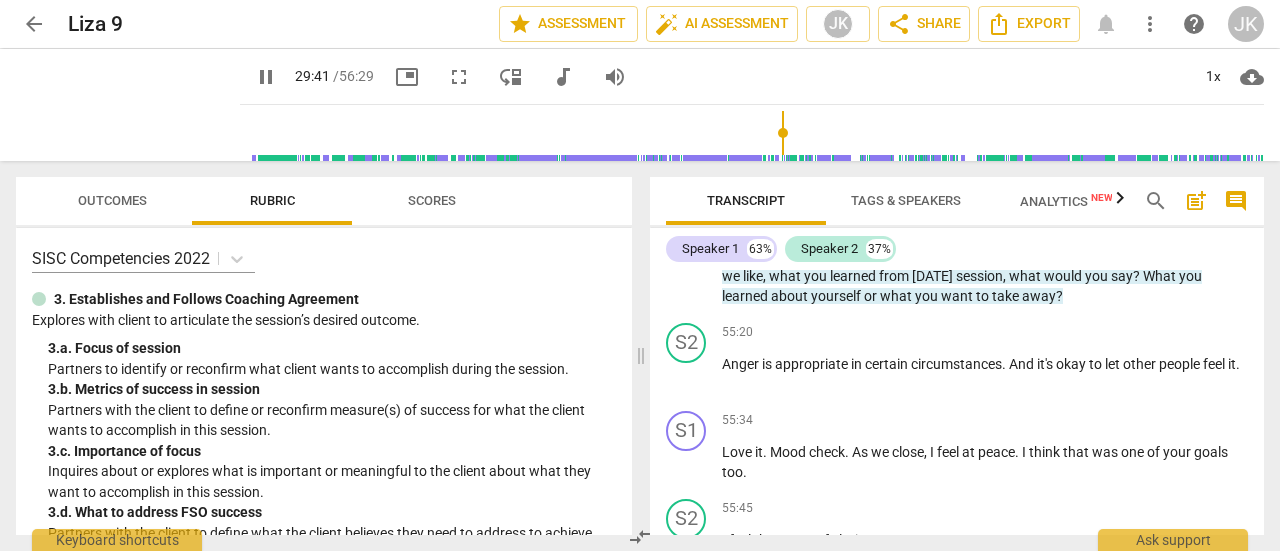 click on "there" at bounding box center [986, 255] 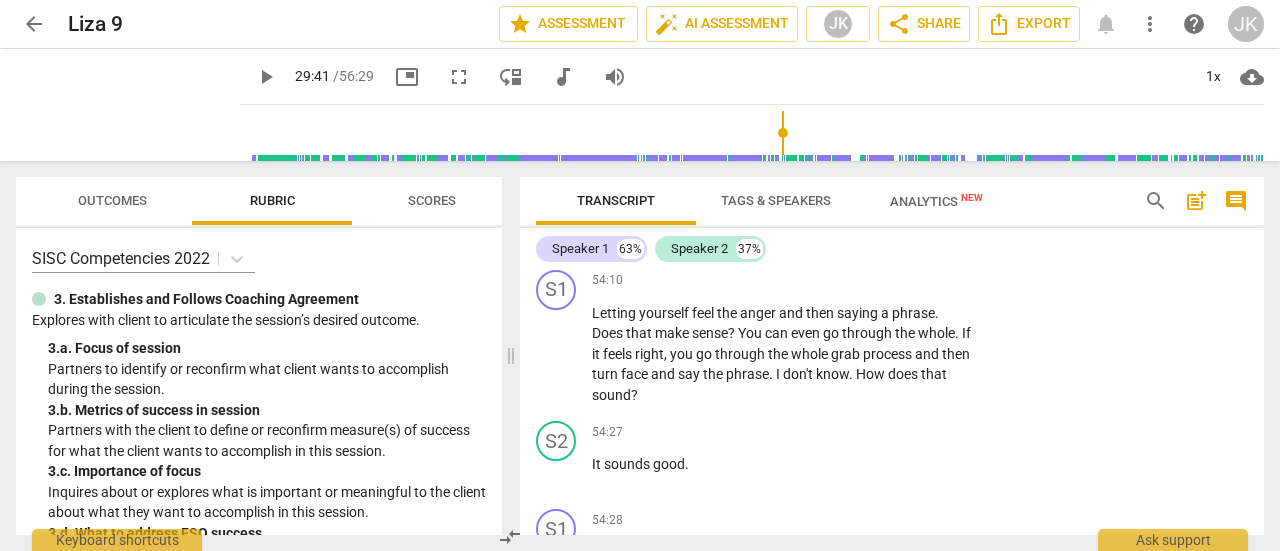 scroll, scrollTop: 26626, scrollLeft: 0, axis: vertical 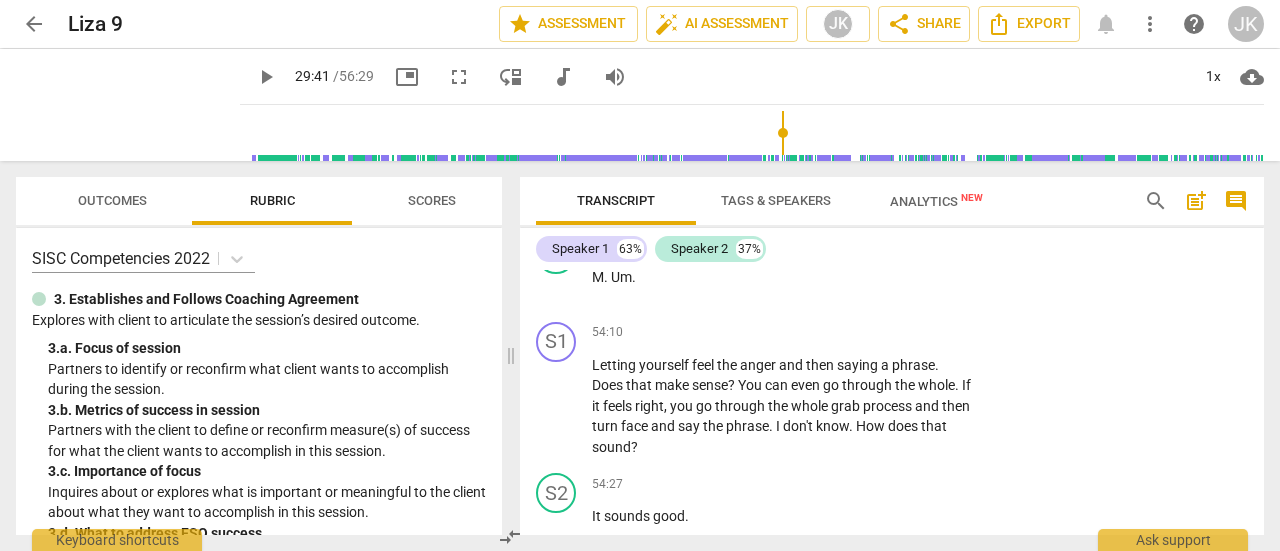 click on "anger" at bounding box center [759, 365] 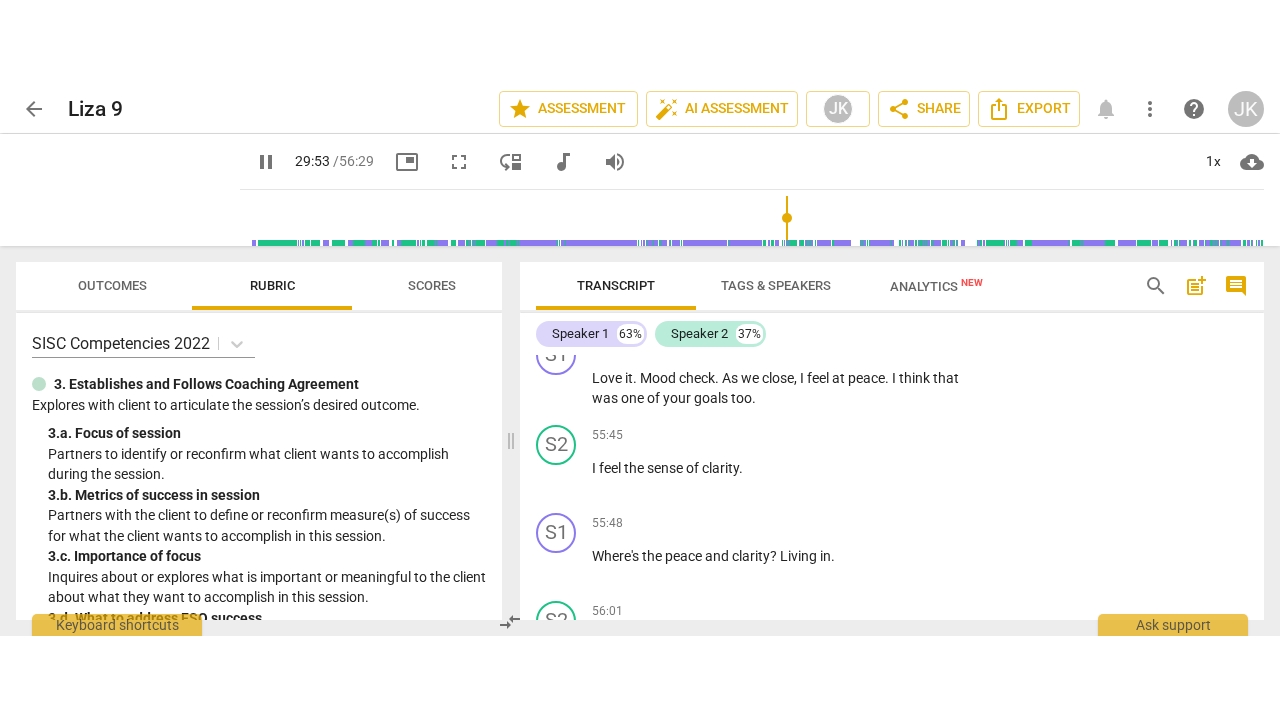 scroll, scrollTop: 27826, scrollLeft: 0, axis: vertical 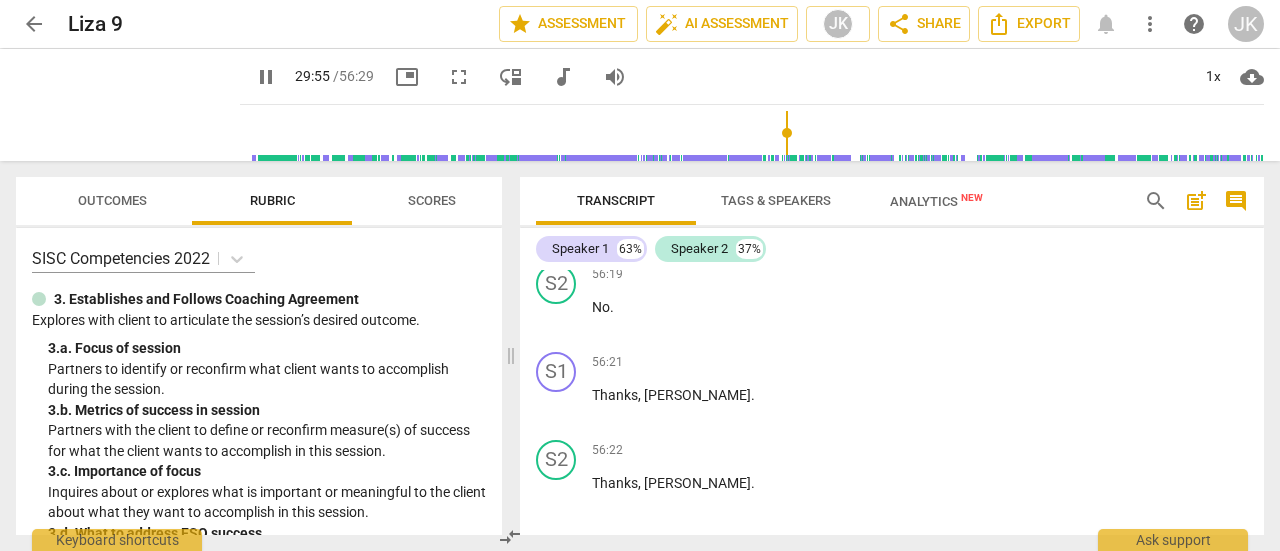 click on "picture_in_picture" at bounding box center [407, 77] 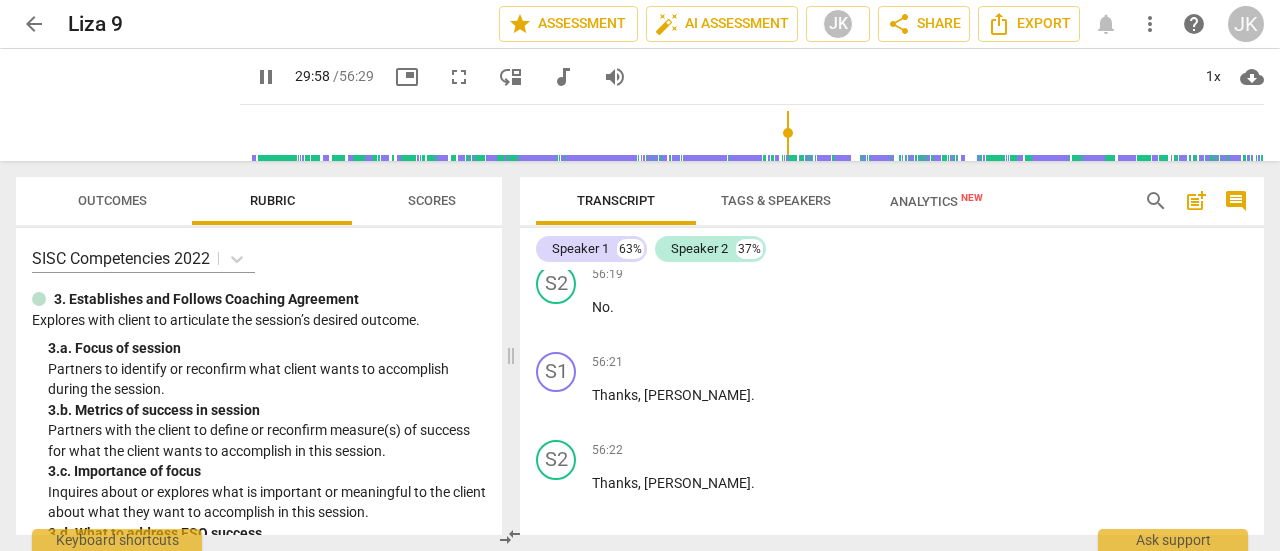 click on "fullscreen" at bounding box center [459, 77] 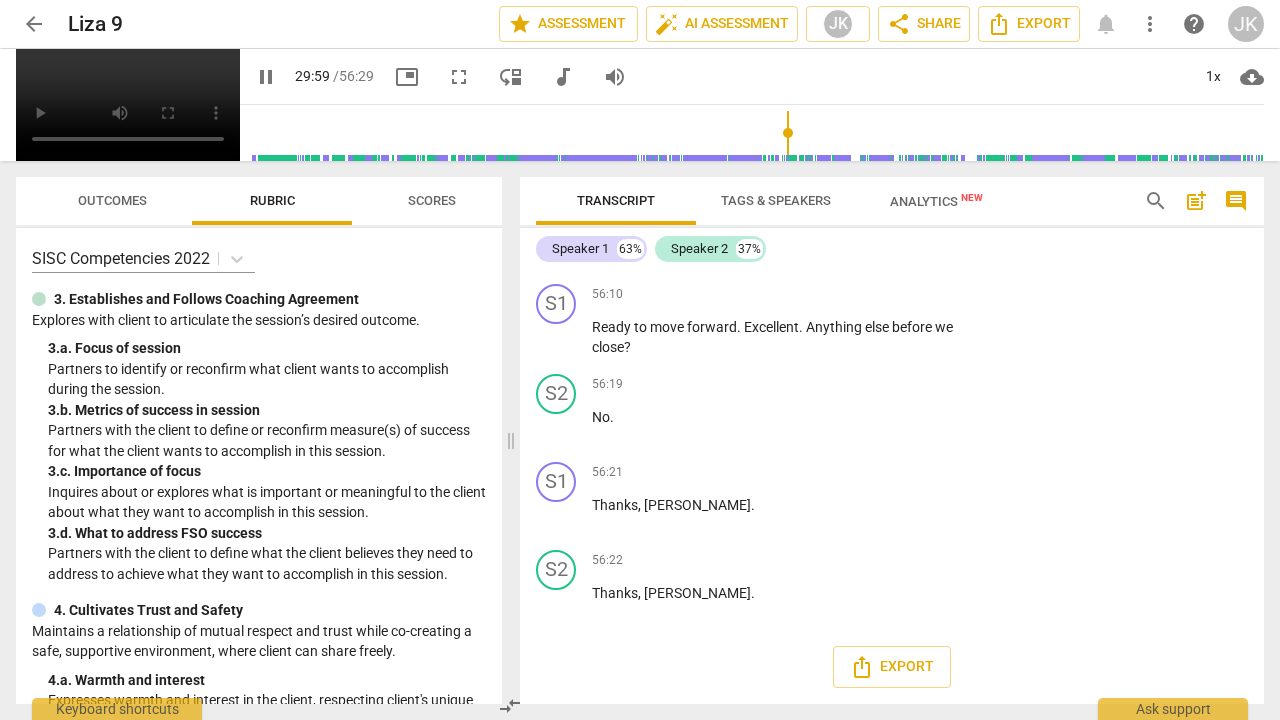 scroll, scrollTop: 27781, scrollLeft: 0, axis: vertical 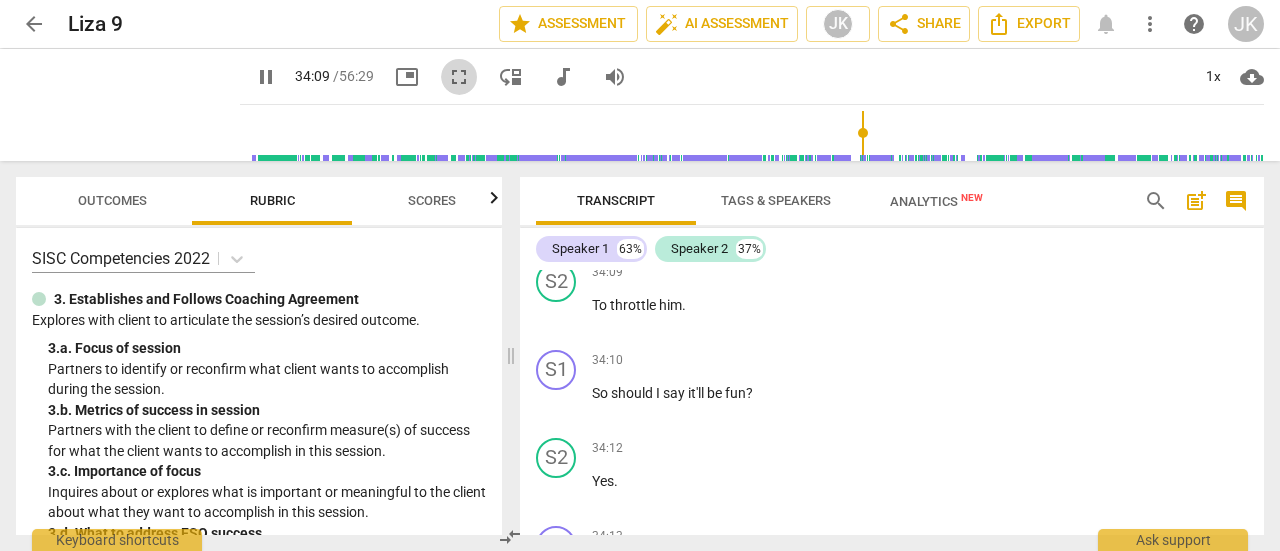 click on "fullscreen" at bounding box center (459, 77) 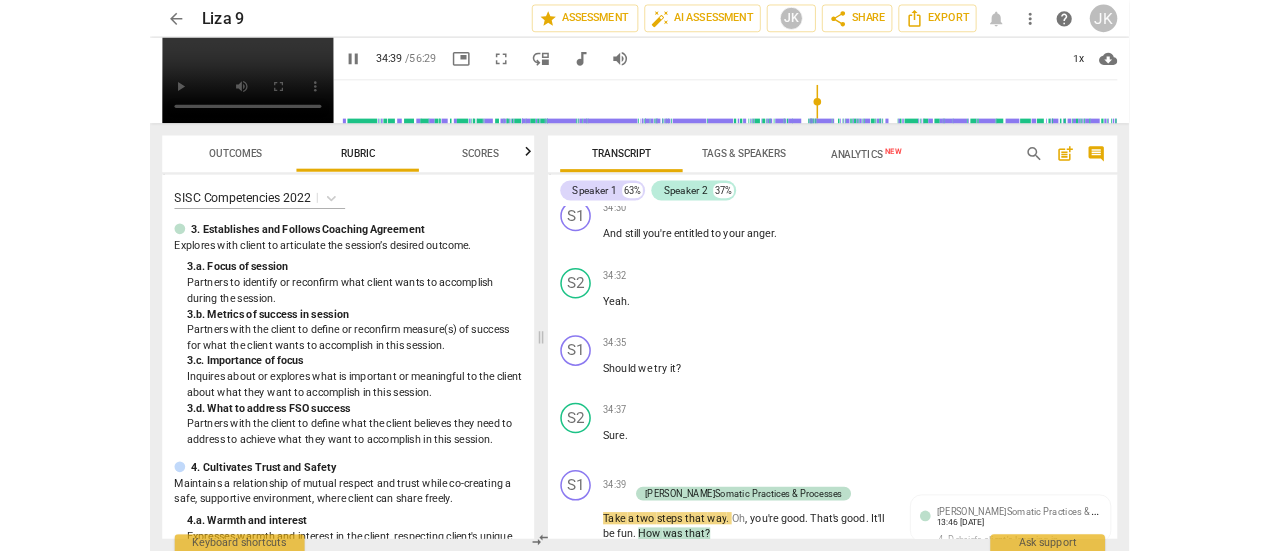 scroll, scrollTop: 17376, scrollLeft: 0, axis: vertical 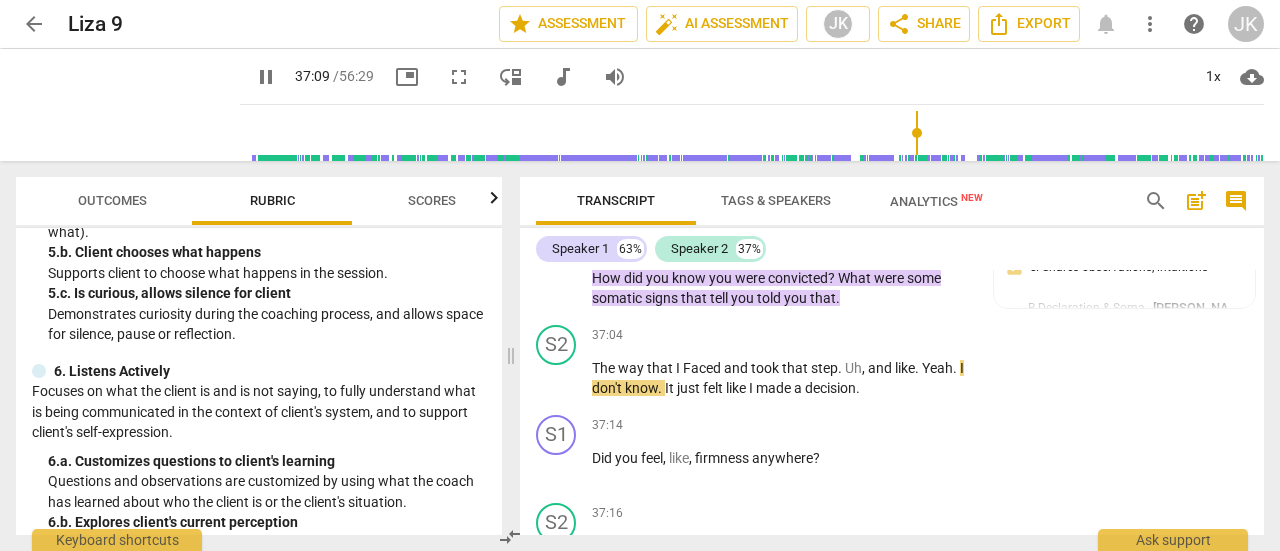 click on "fullscreen" at bounding box center (459, 77) 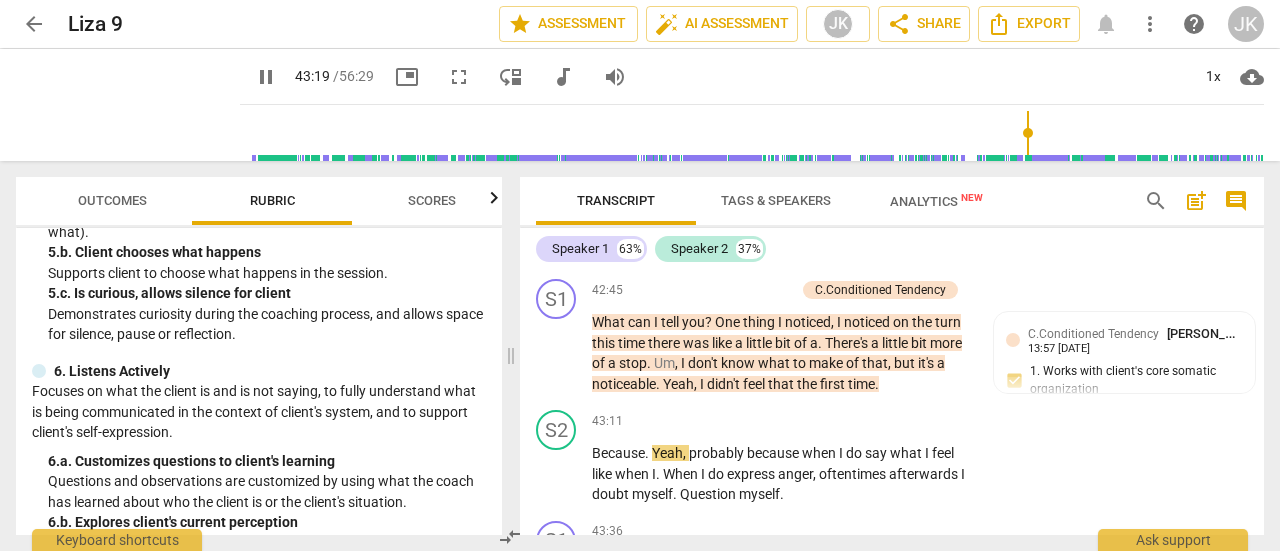scroll, scrollTop: 21630, scrollLeft: 0, axis: vertical 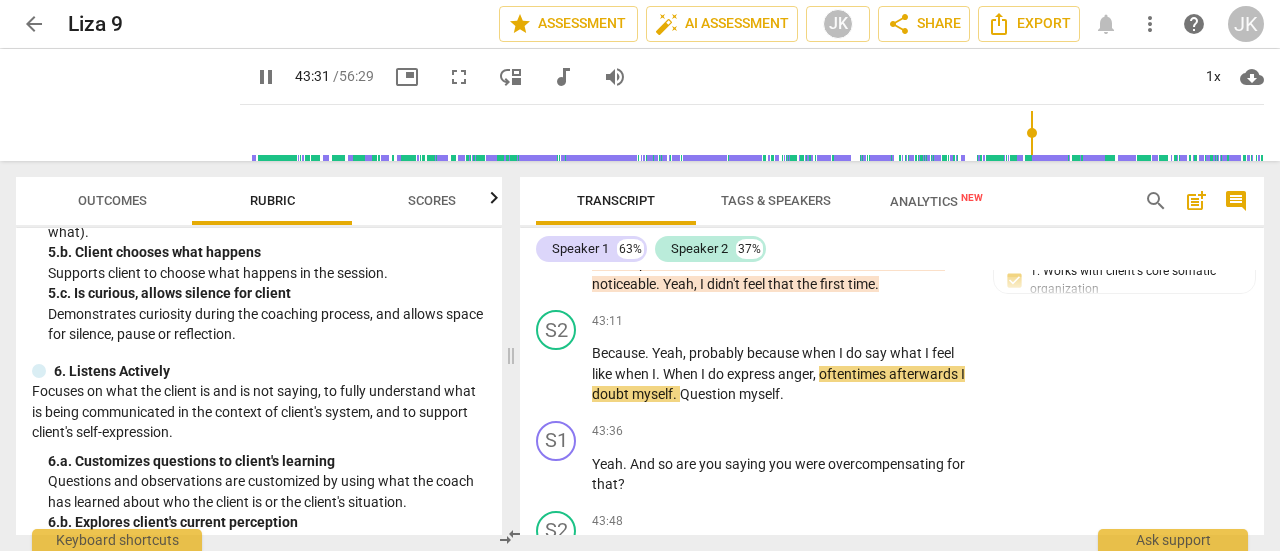 click on "Because" at bounding box center [618, 353] 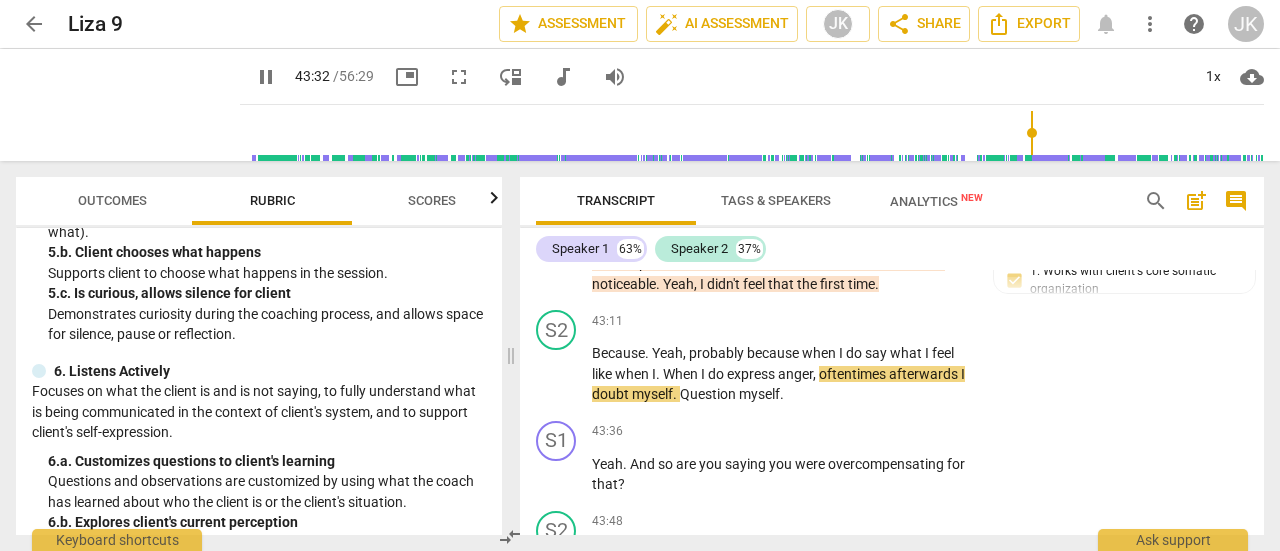 type on "2613" 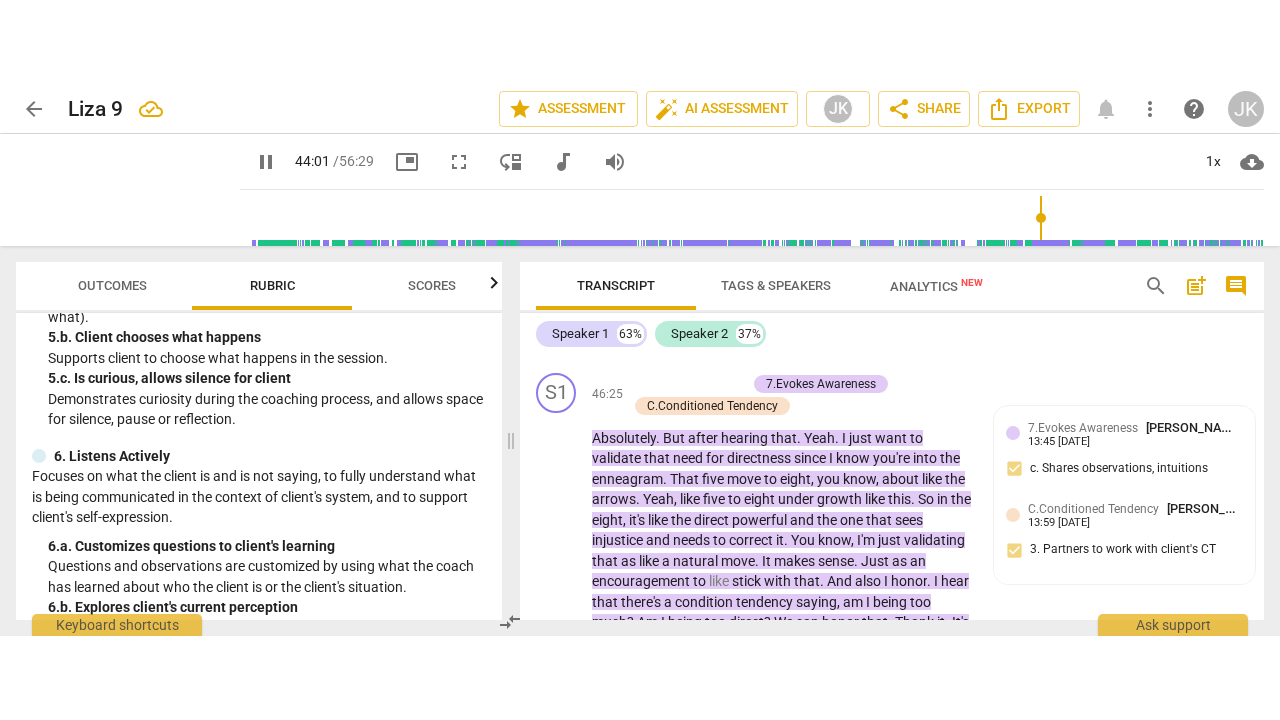 scroll, scrollTop: 23030, scrollLeft: 0, axis: vertical 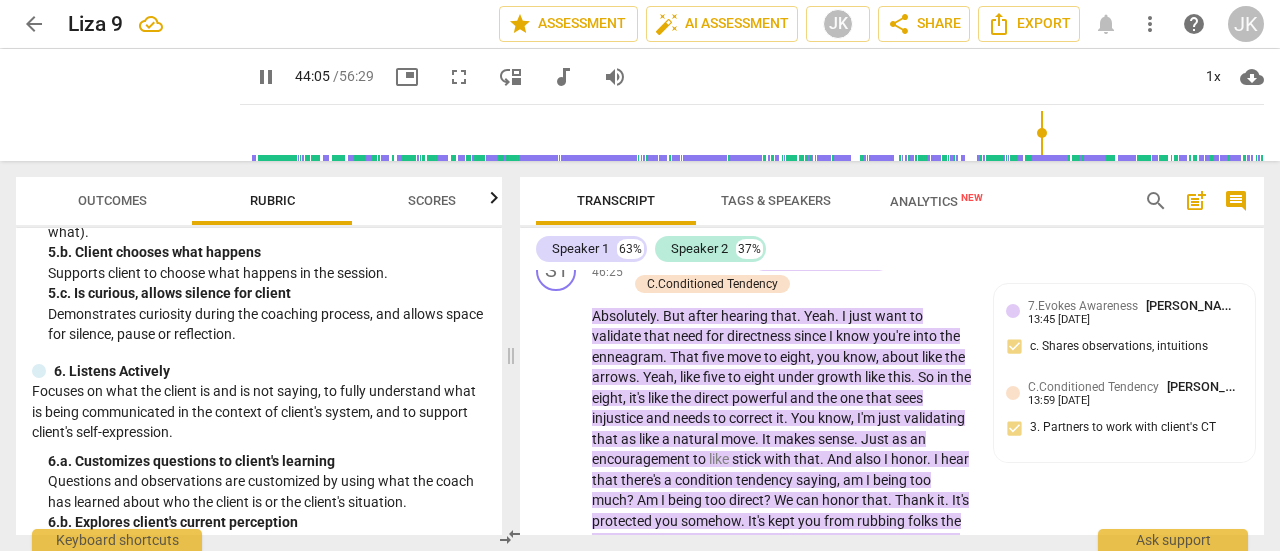 click on "pause" at bounding box center (266, 77) 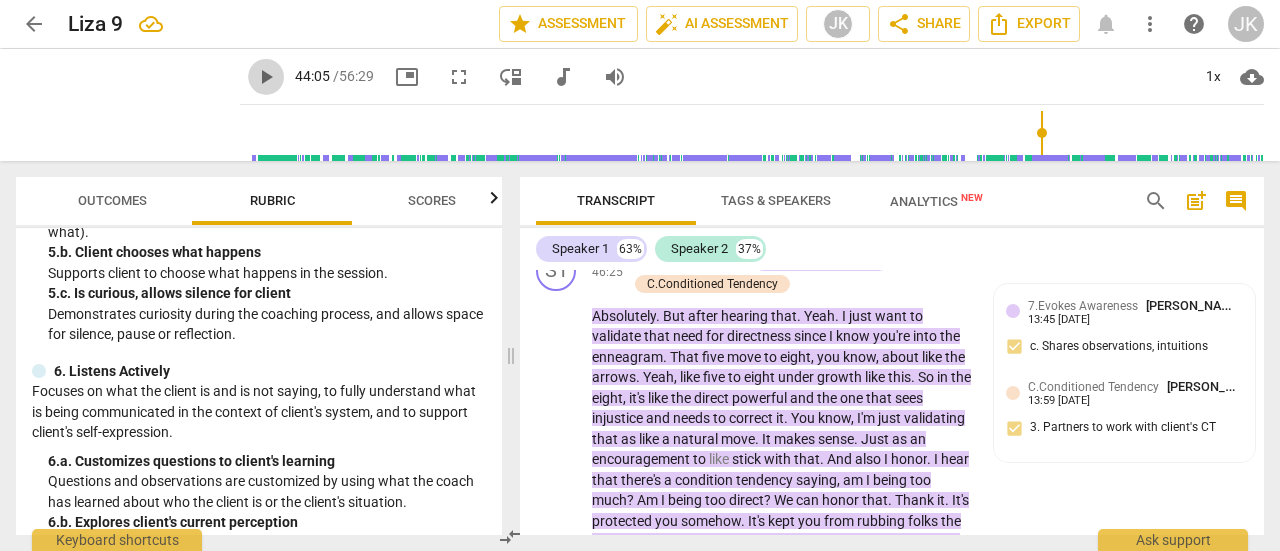 click on "play_arrow" at bounding box center (266, 77) 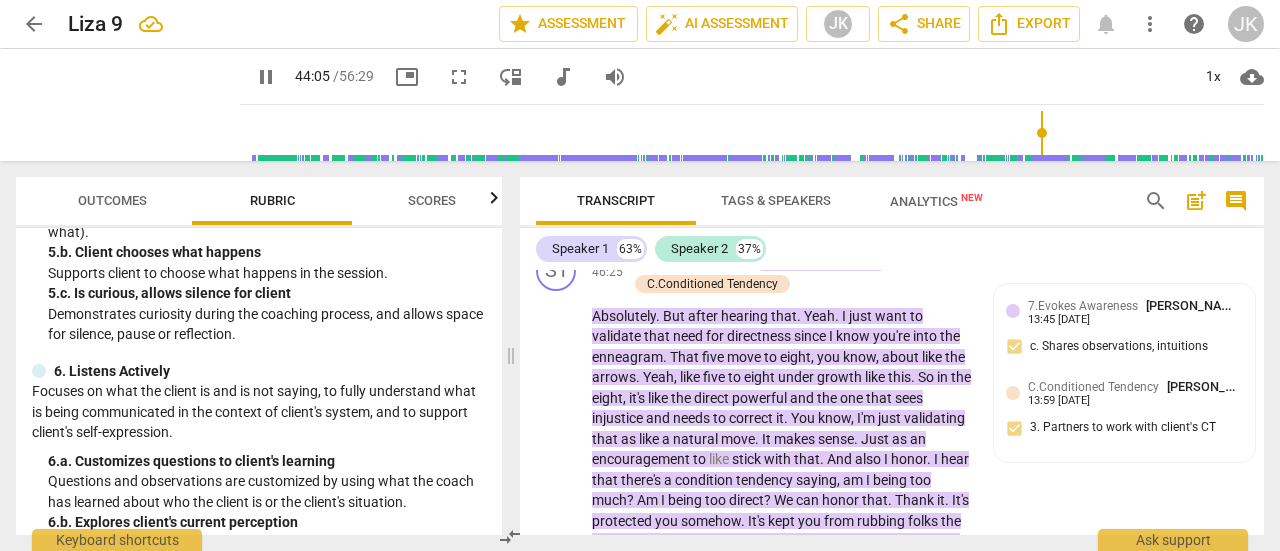 click on "fullscreen" at bounding box center [459, 77] 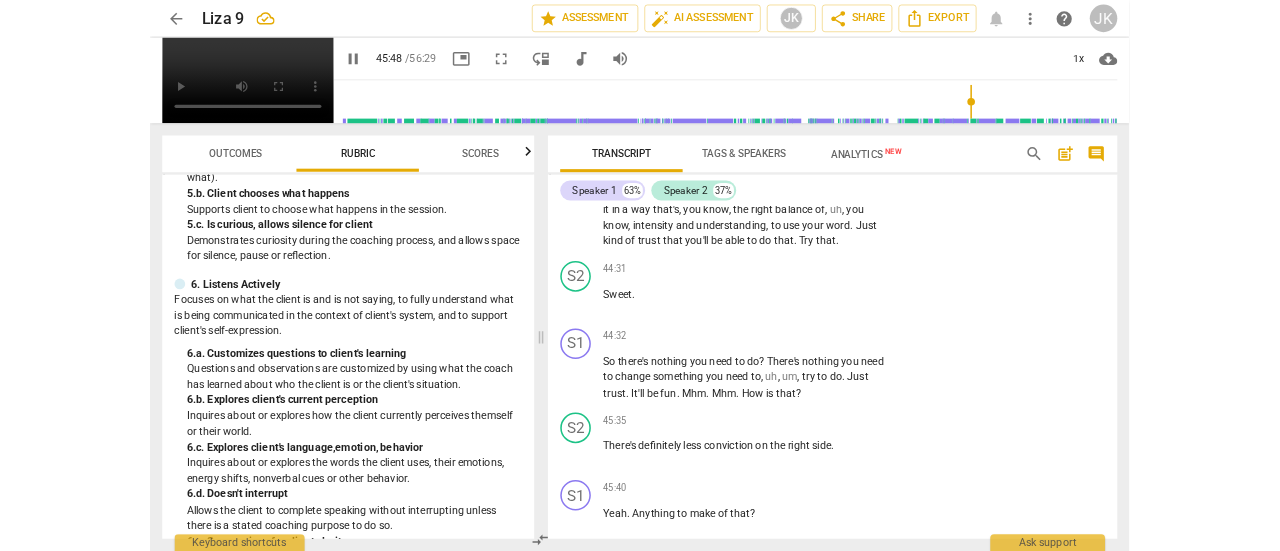 scroll, scrollTop: 22741, scrollLeft: 0, axis: vertical 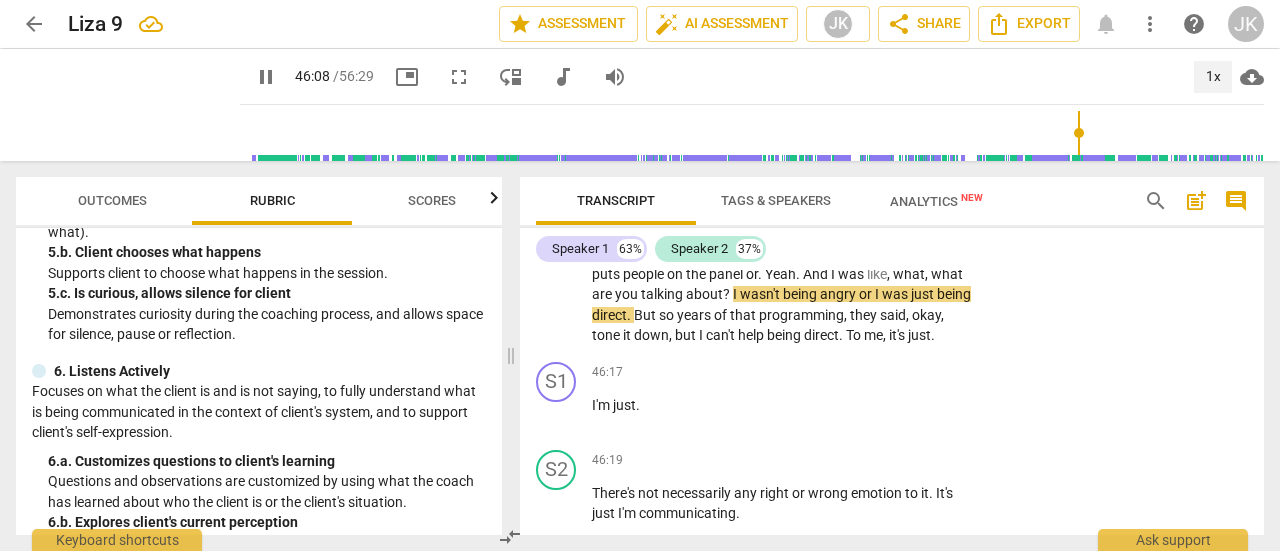 click on "1x" at bounding box center [1213, 77] 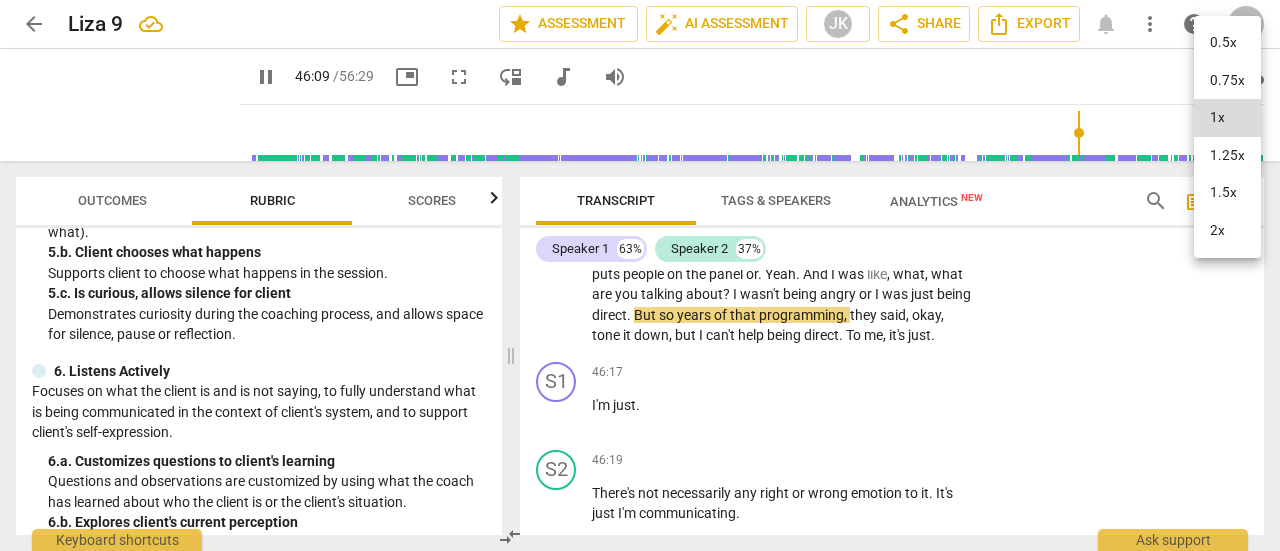 click on "1.5x" at bounding box center (1227, 193) 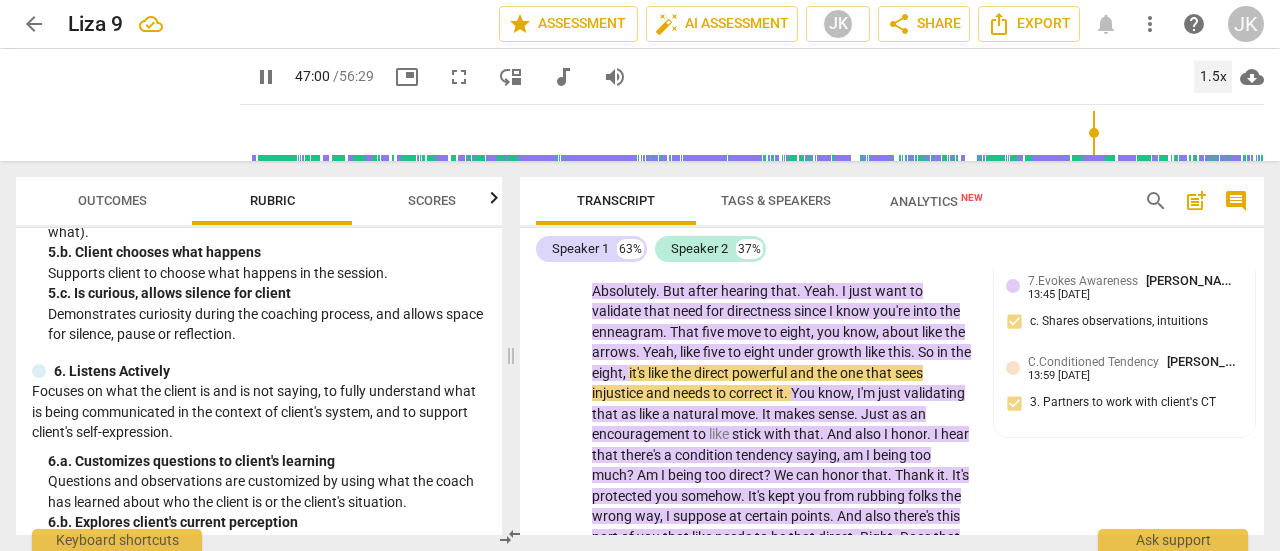 scroll, scrollTop: 23133, scrollLeft: 0, axis: vertical 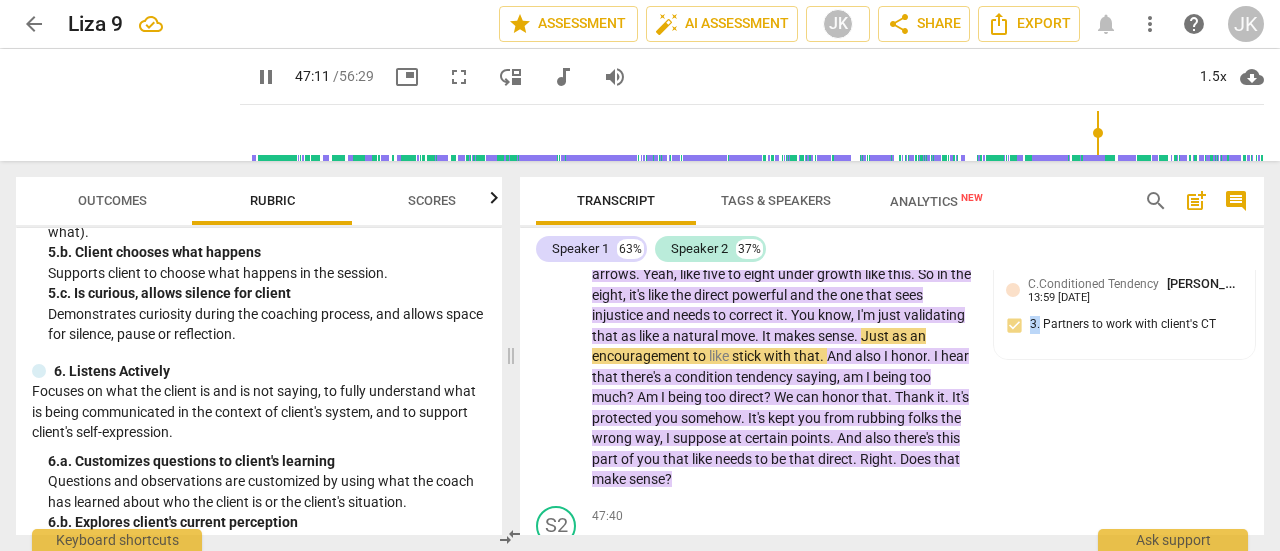 drag, startPoint x: 1024, startPoint y: 371, endPoint x: 1038, endPoint y: 357, distance: 19.79899 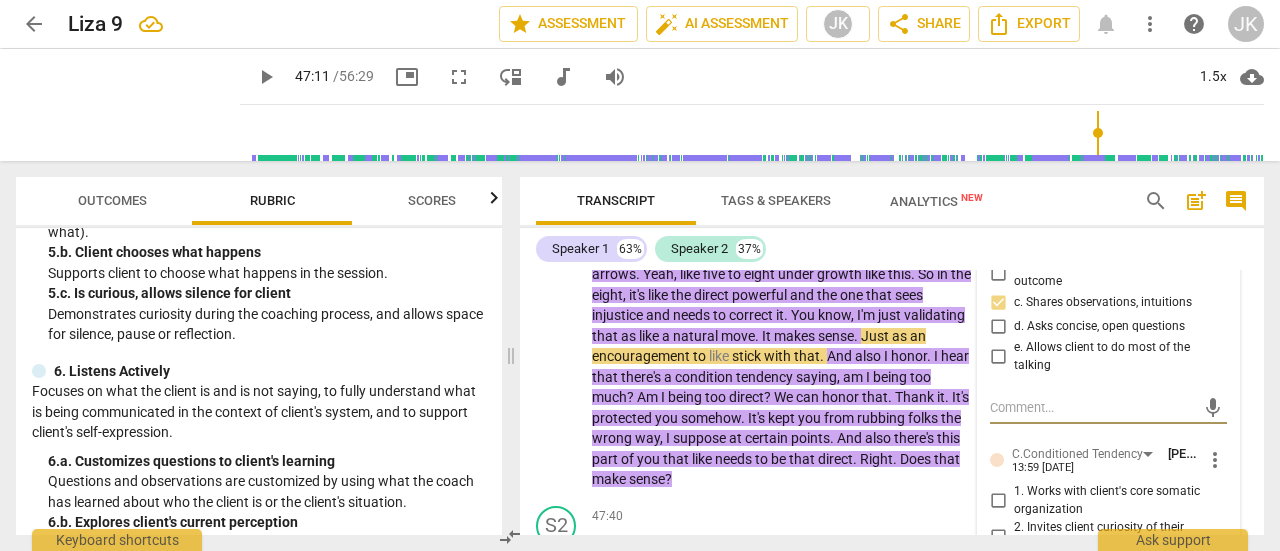 click on "Absolutely .   But   after   hearing   that .   Yeah .   I   just   want   to   validate   that   need   for   directness   since   I   know   you're   into   the   enneagram .   That   five   move   to   eight ,   you   know ,   about   like   the   arrows .   Yeah ,   like   five   to   eight   under   growth   like   this .   So   in   the   eight ,   it's   like   the   direct   powerful   and   the   one   that   sees   injustice   and   needs   to   correct   it .   You   know ,   I'm   just   validating   that   as   like   a   natural   move .   It   makes   sense .   Just   as   an   encouragement   to   like   stick   with   that .   And   also   I   honor .   I   hear   that   there's   a   condition   tendency   saying ,   am   I   being   too   much ?   Am   I   being   too   direct ?   We   can   honor   that .   Thank   it .   It's   protected   you   somehow .   It's   kept   you   from   rubbing   folks   the   wrong   way ,   I   suppose   at   certain   points .   And   also   there's" at bounding box center (782, 346) 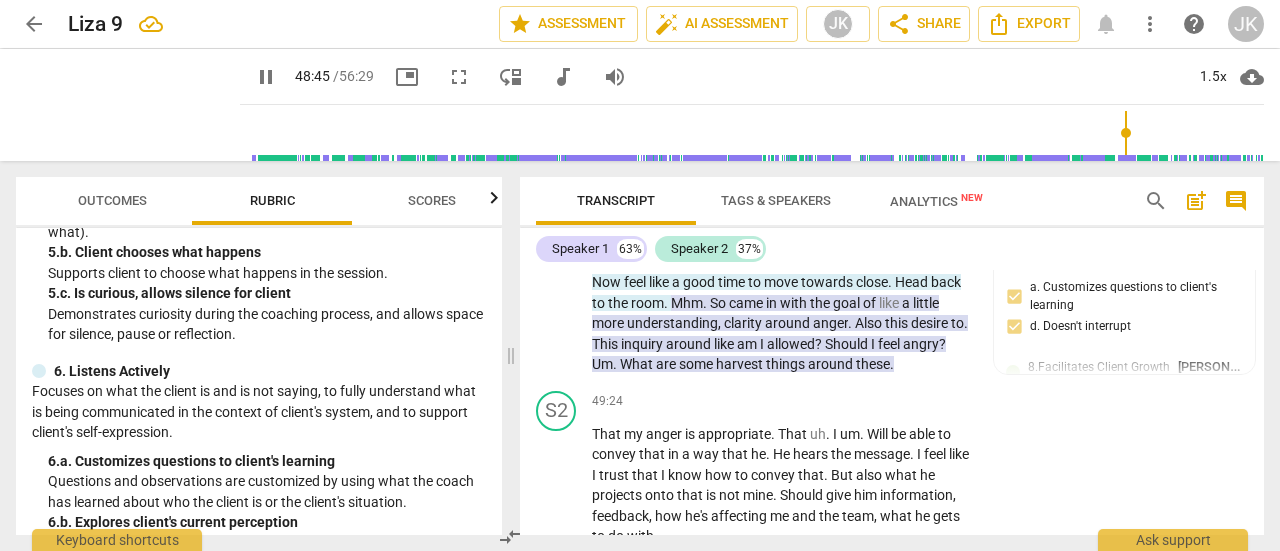 scroll, scrollTop: 23772, scrollLeft: 0, axis: vertical 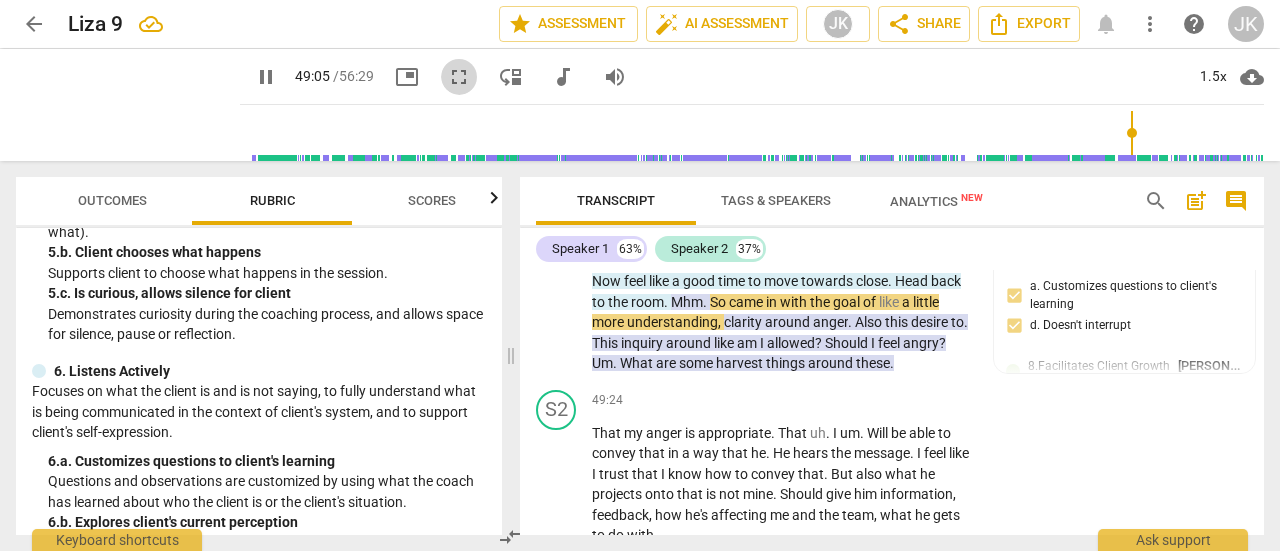 click on "fullscreen" at bounding box center [459, 77] 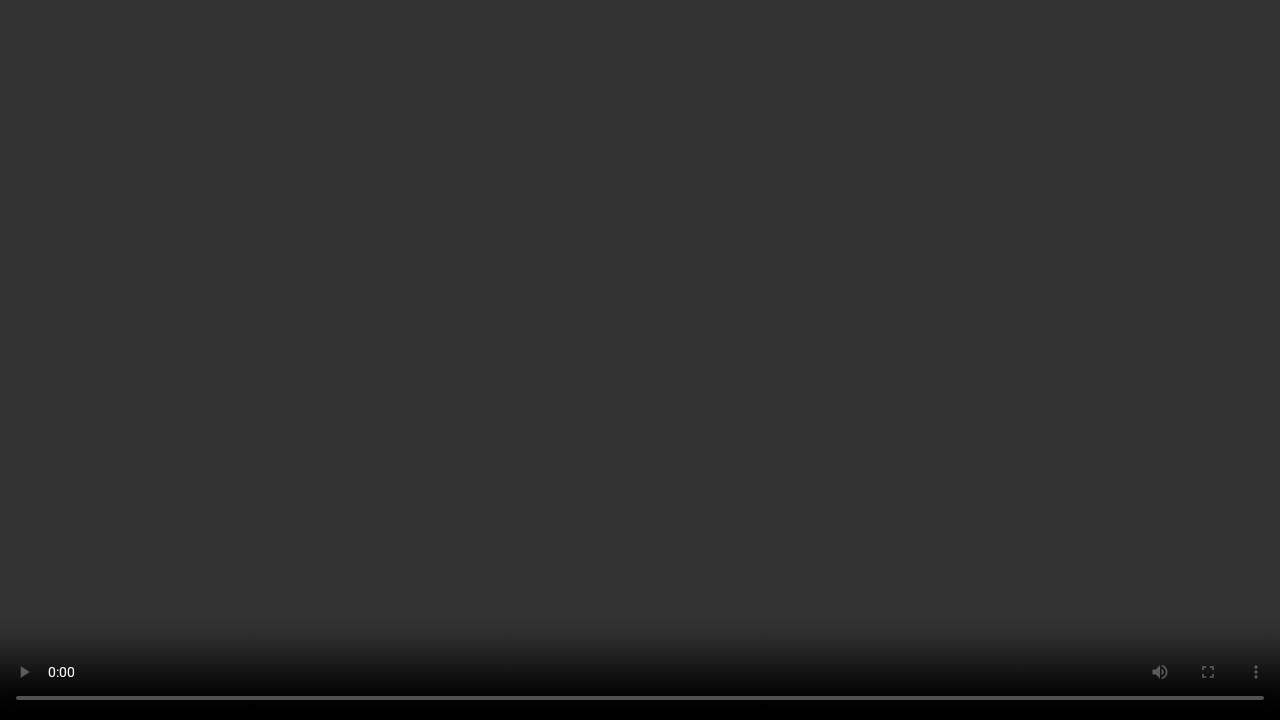 drag, startPoint x: 624, startPoint y: 42, endPoint x: 650, endPoint y: 75, distance: 42.0119 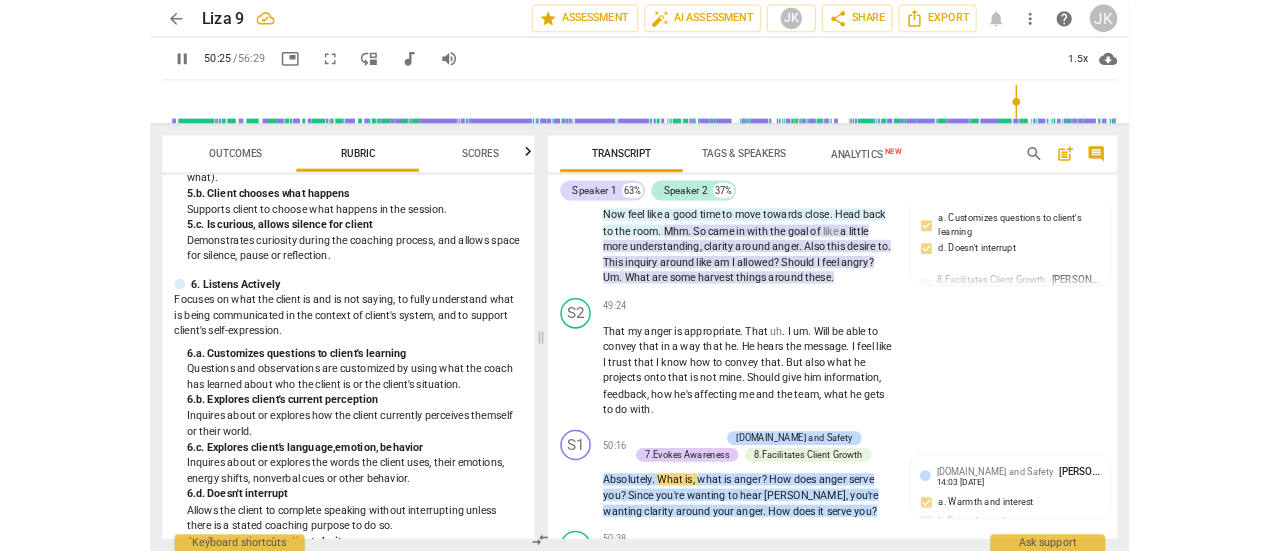 scroll, scrollTop: 24166, scrollLeft: 0, axis: vertical 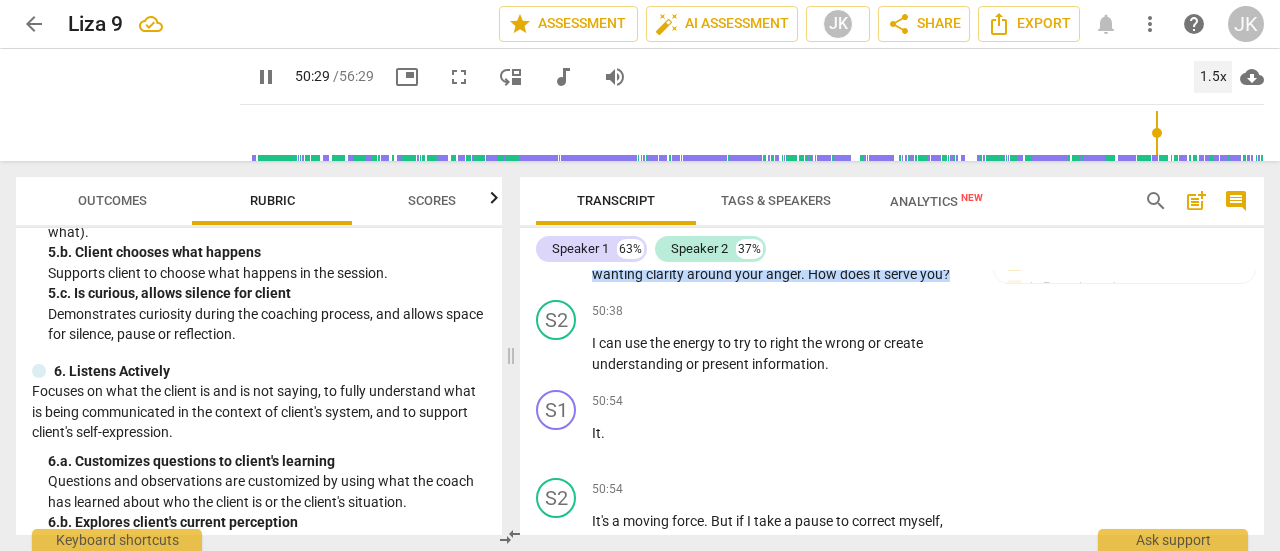 click on "1.5x" at bounding box center (1213, 77) 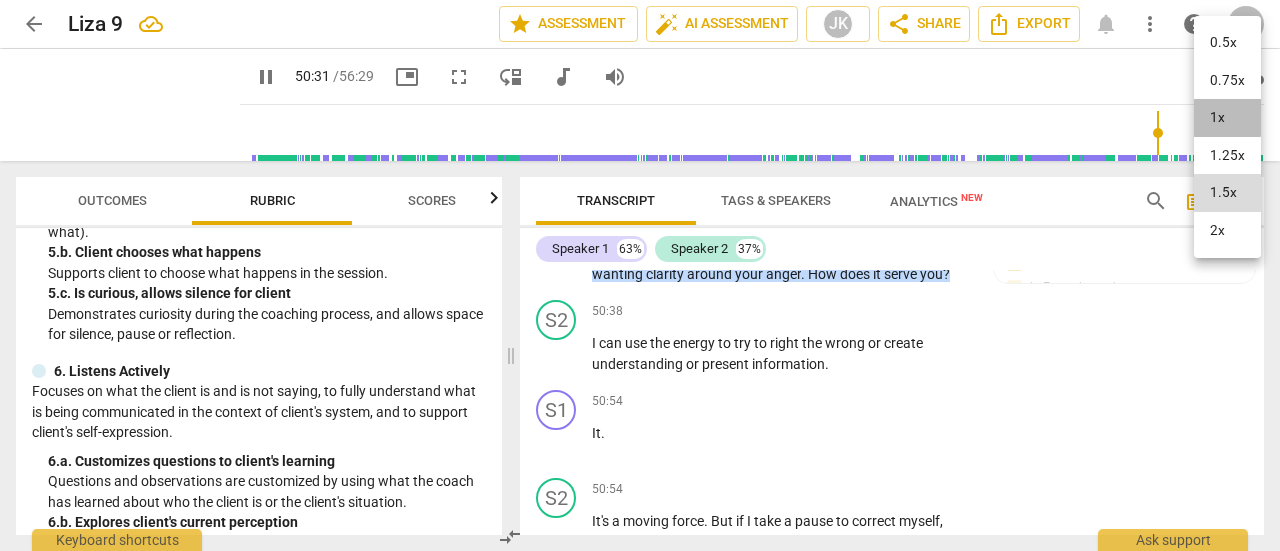 click on "1x" at bounding box center (1227, 118) 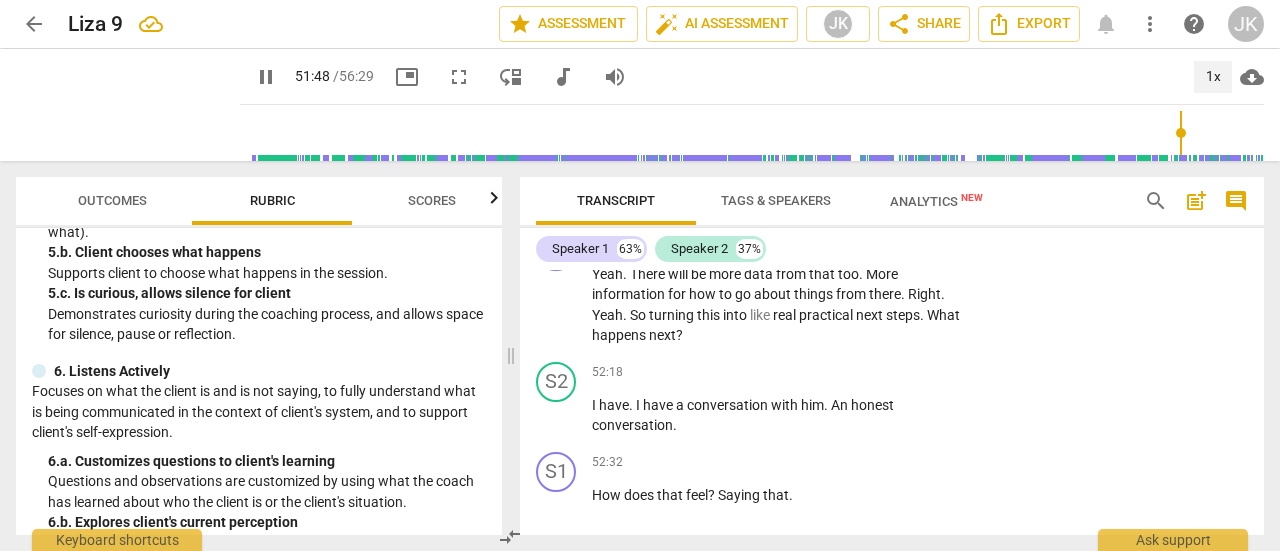 scroll, scrollTop: 25059, scrollLeft: 0, axis: vertical 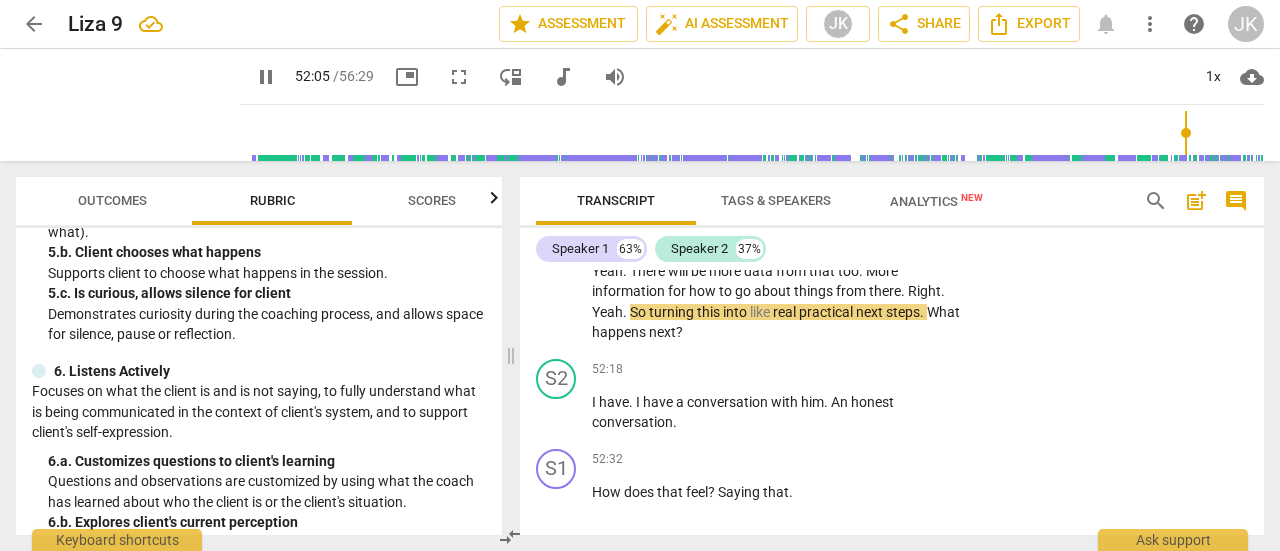 click on "fullscreen" at bounding box center [459, 77] 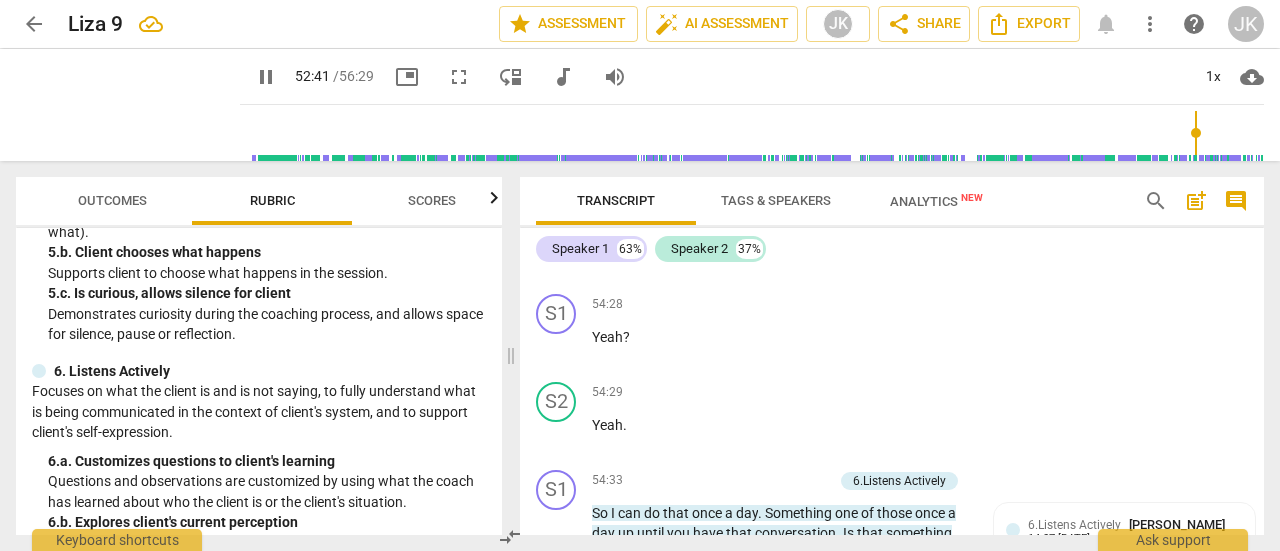 scroll, scrollTop: 26959, scrollLeft: 0, axis: vertical 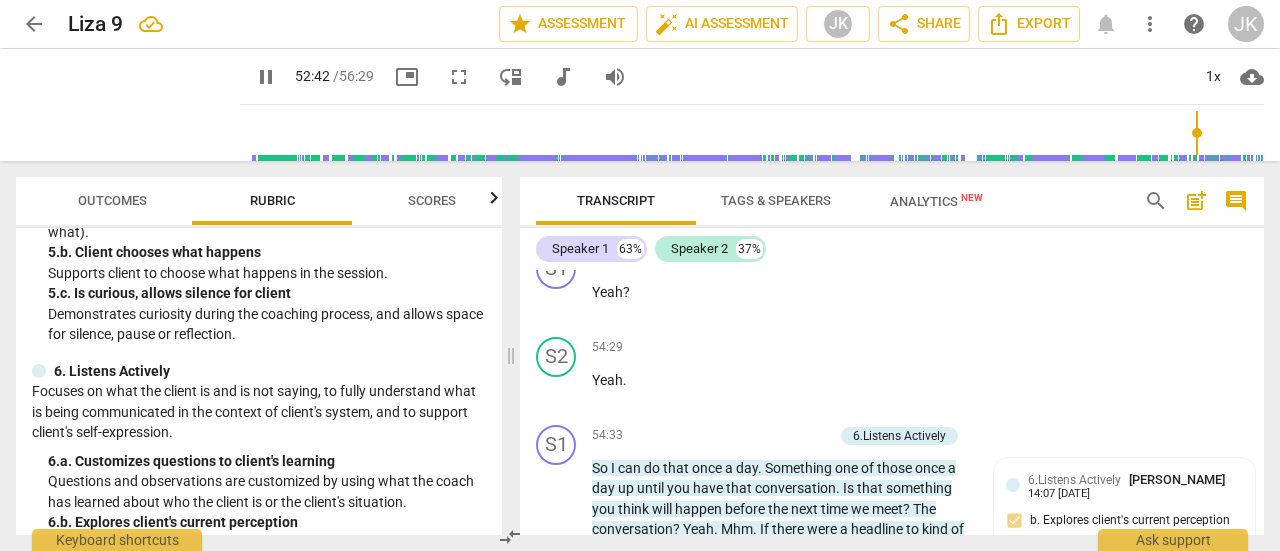 click on "pause" at bounding box center [266, 77] 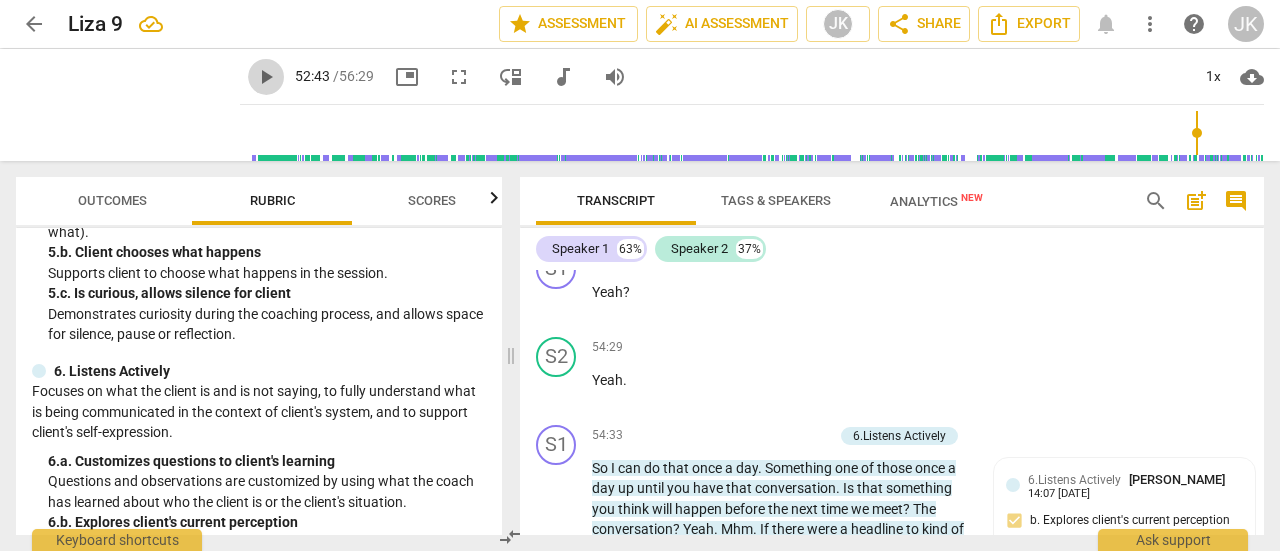 click on "play_arrow" at bounding box center [266, 77] 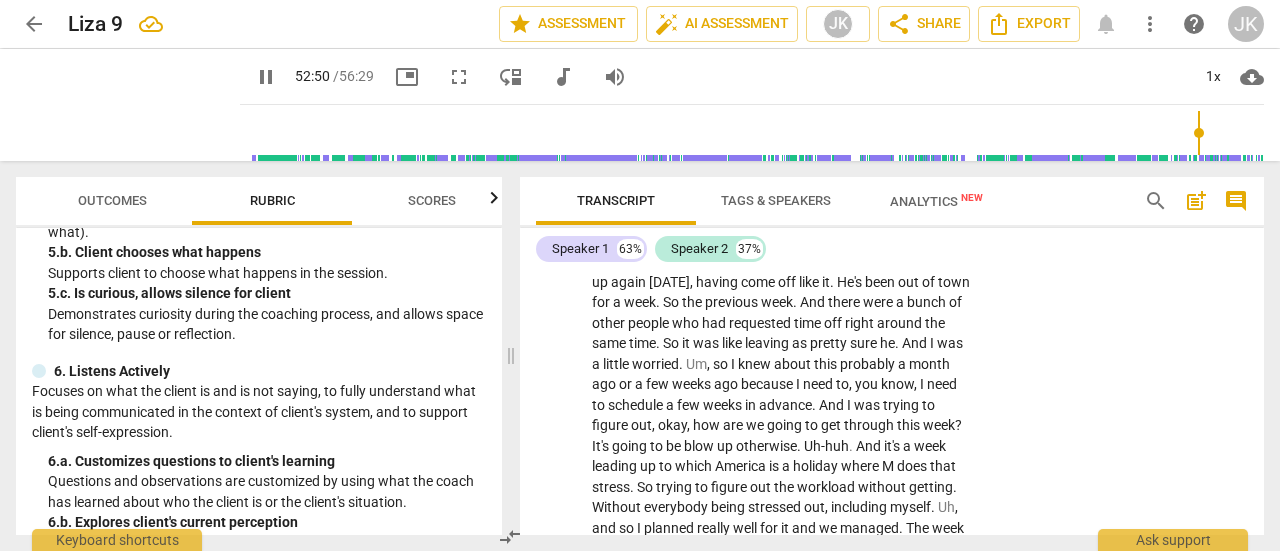 scroll, scrollTop: 0, scrollLeft: 0, axis: both 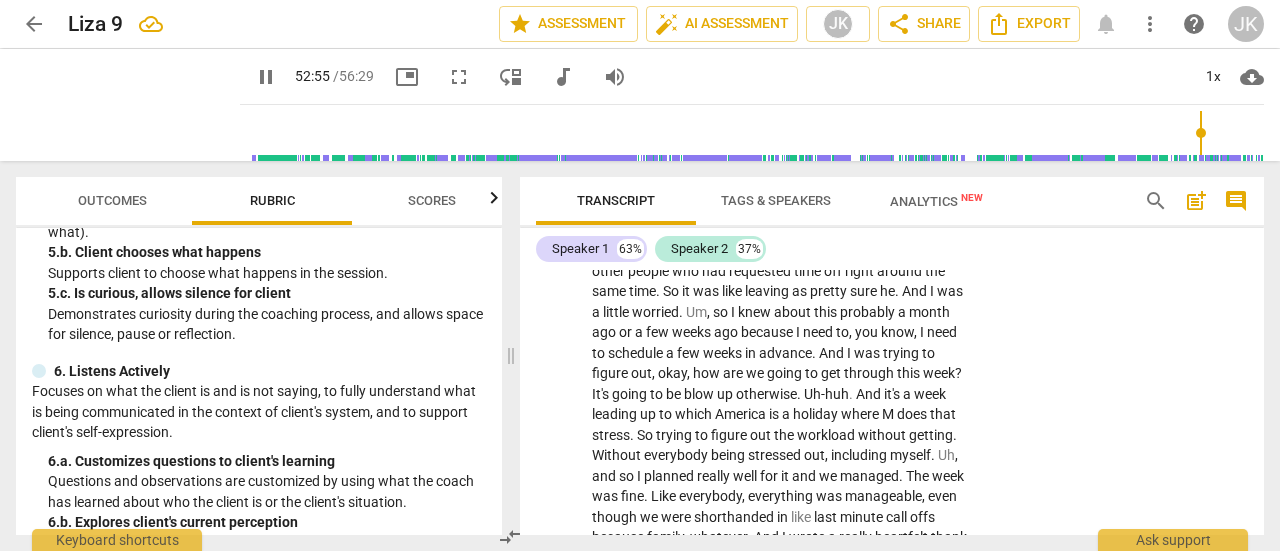 type on "3176" 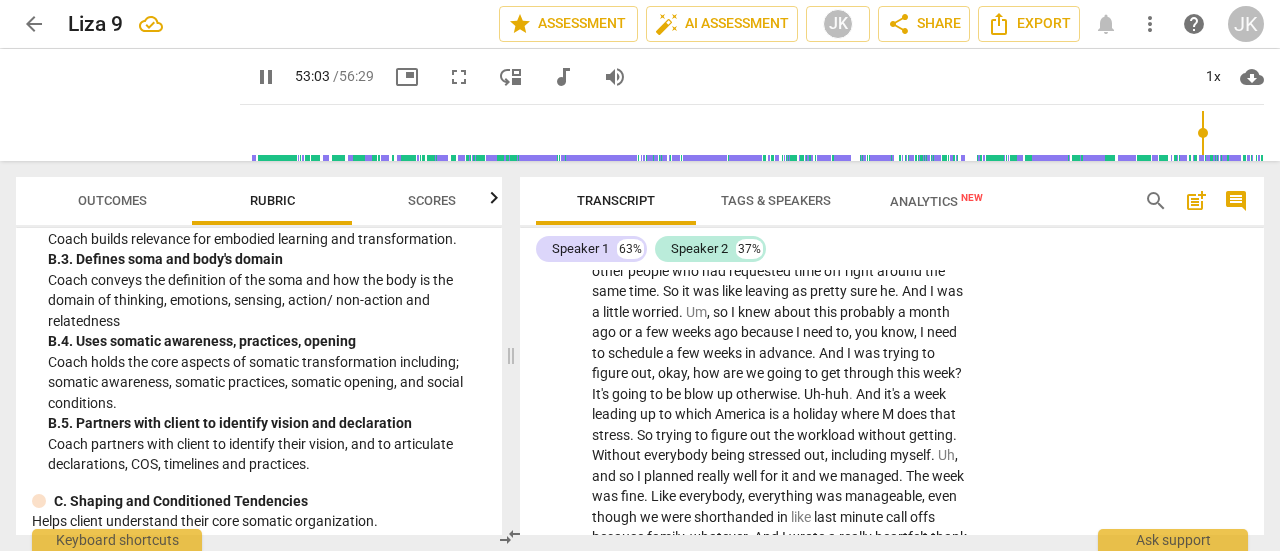 scroll, scrollTop: 4144, scrollLeft: 0, axis: vertical 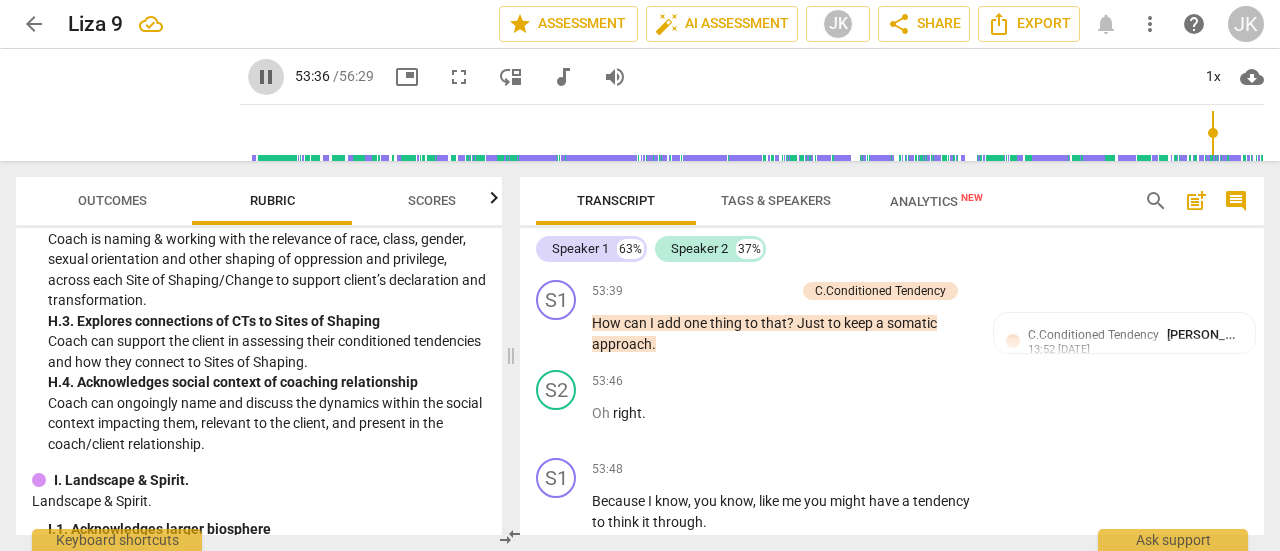 click on "pause" at bounding box center [266, 77] 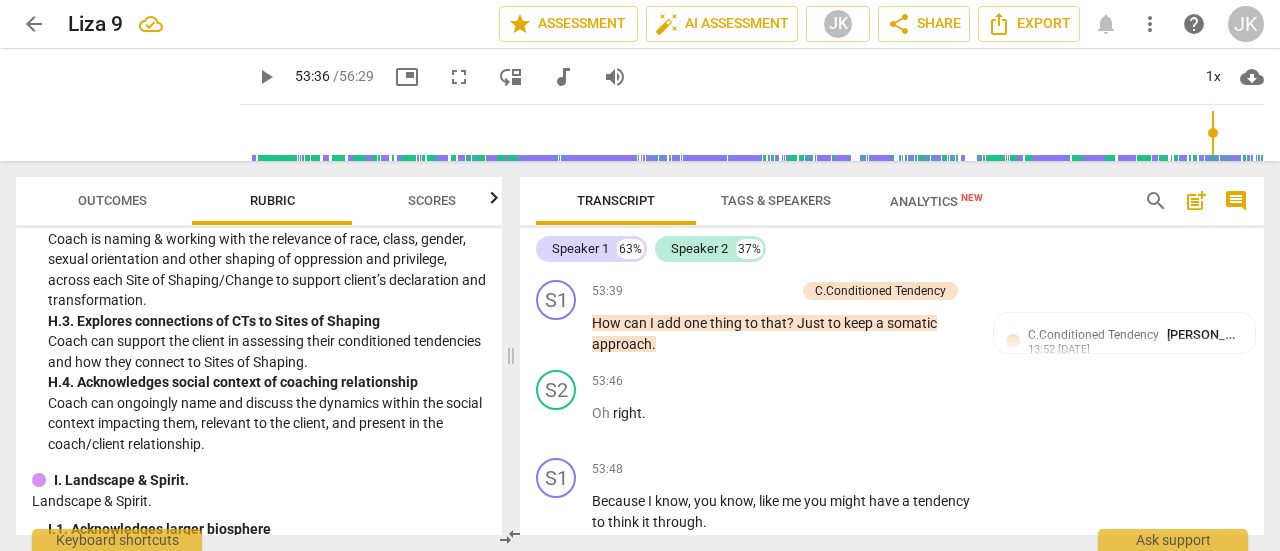 type on "3217" 